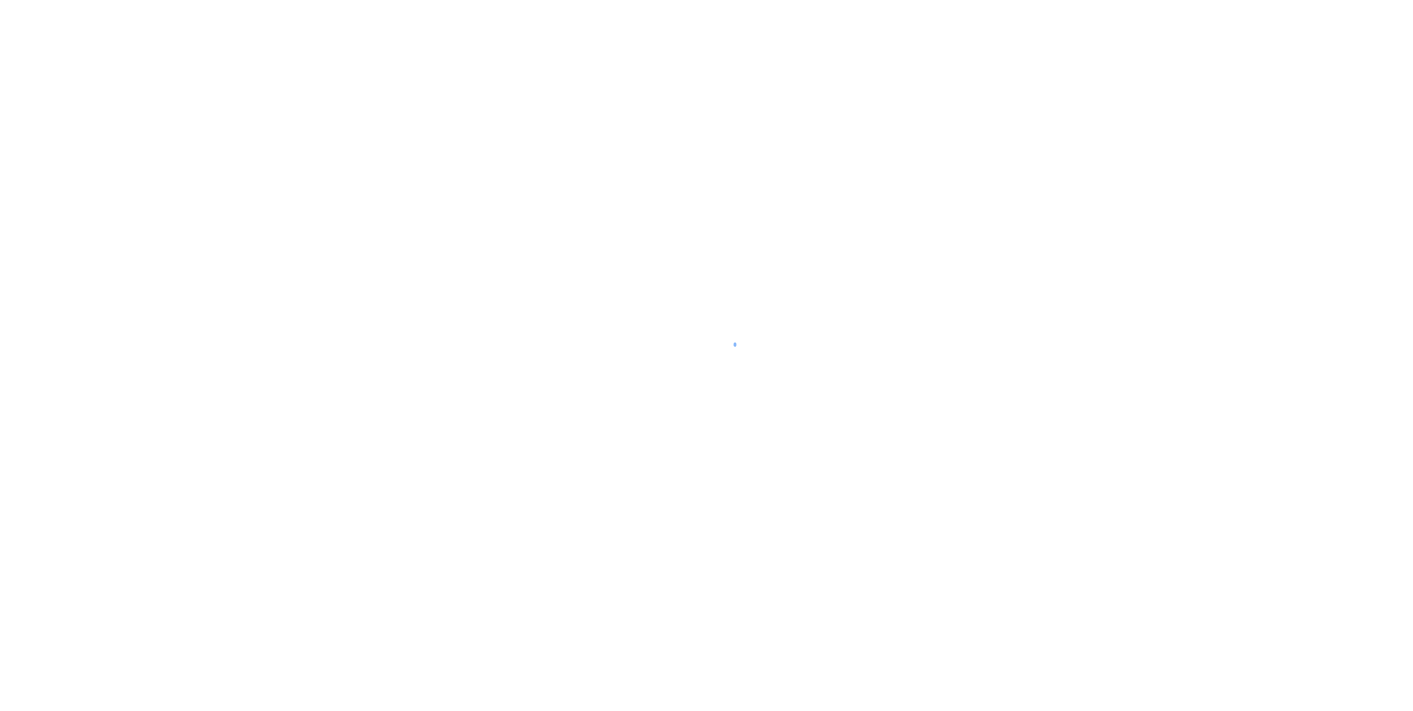 scroll, scrollTop: 0, scrollLeft: 0, axis: both 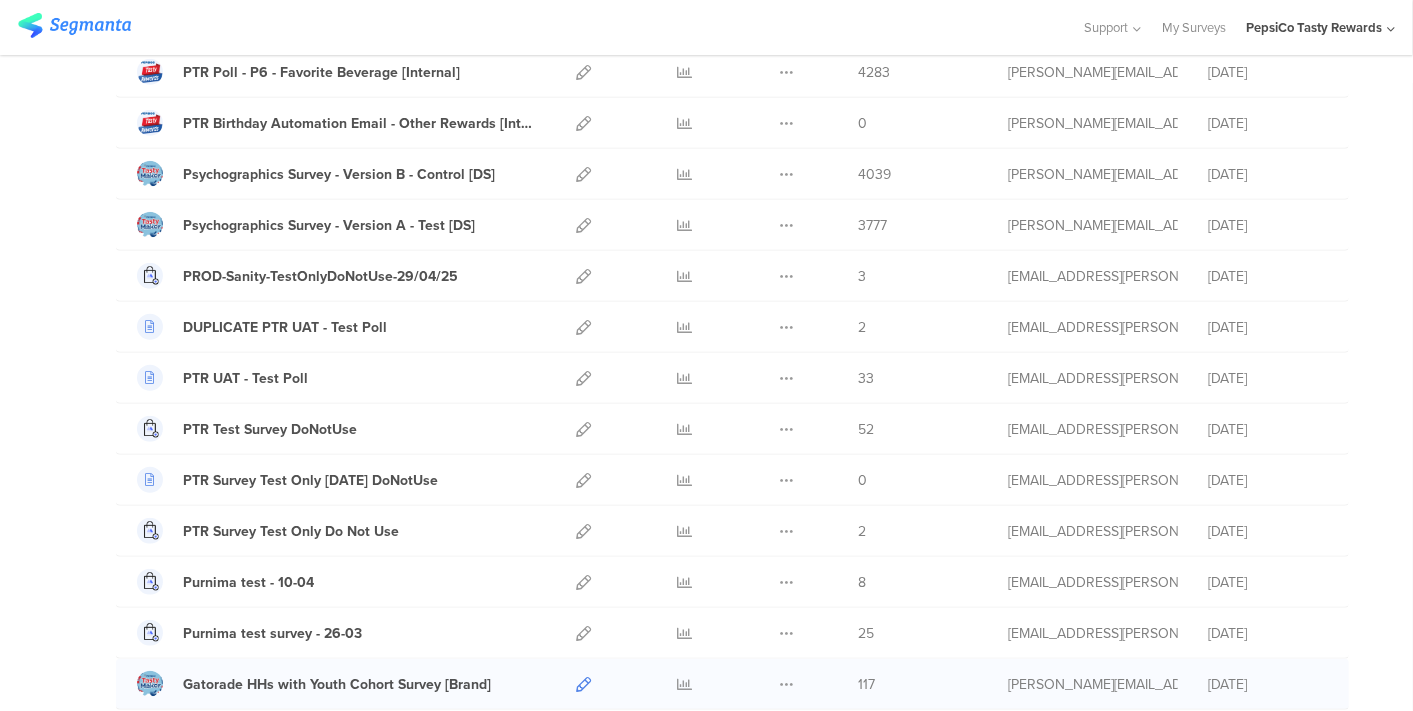 click at bounding box center (583, 684) 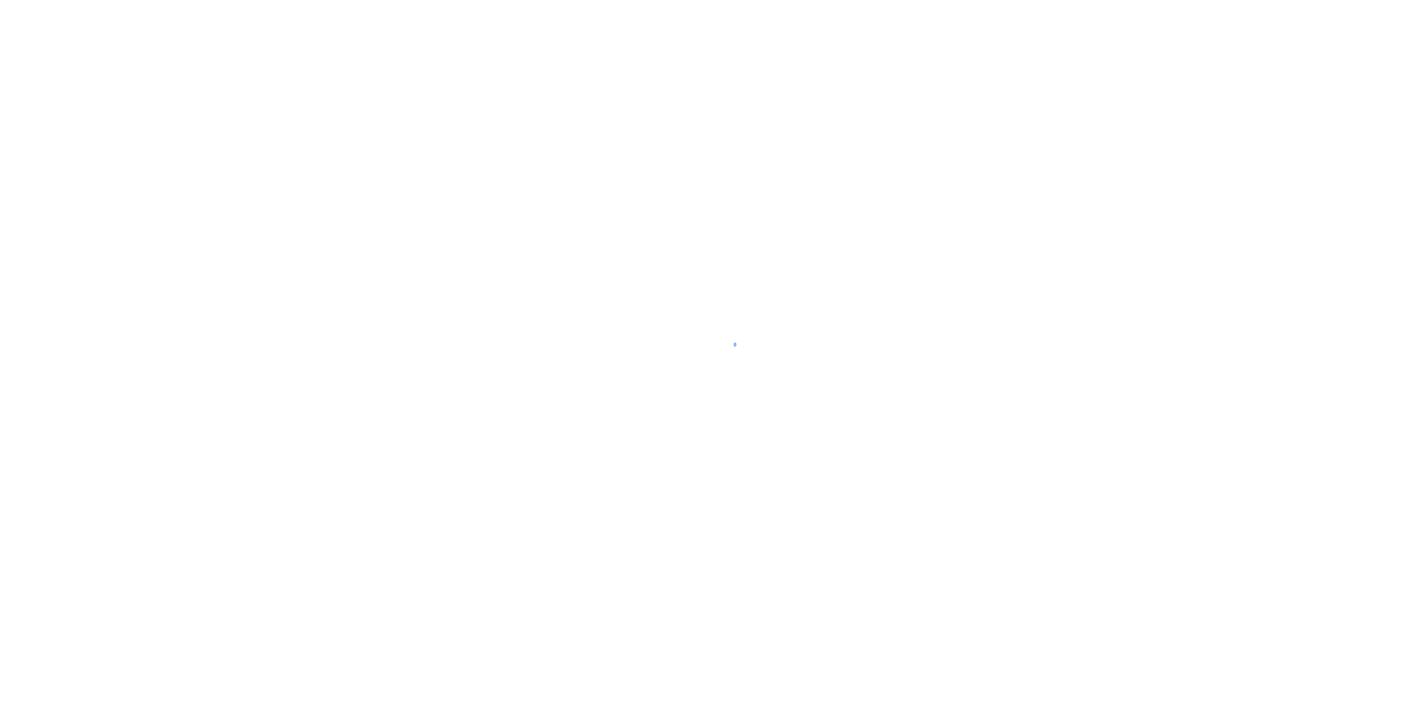 scroll, scrollTop: 0, scrollLeft: 0, axis: both 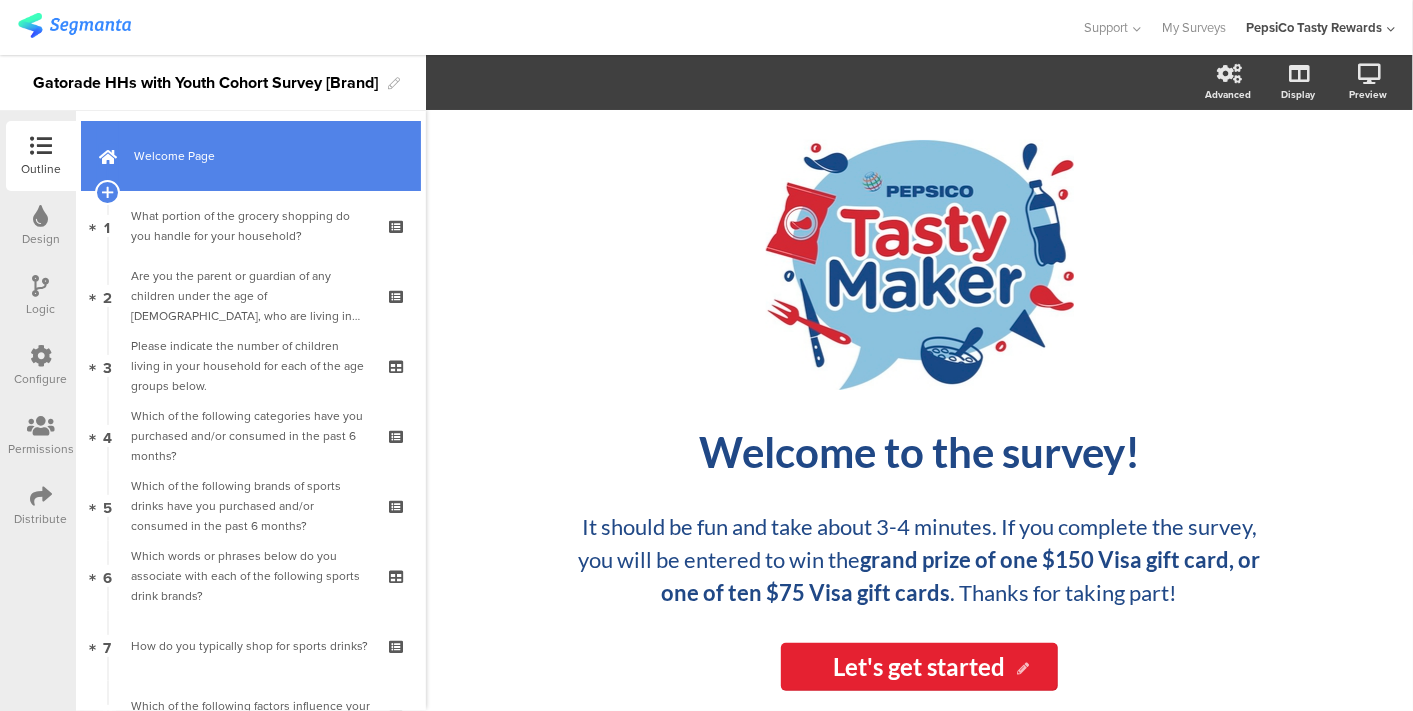 click on "Welcome Page" at bounding box center (251, 156) 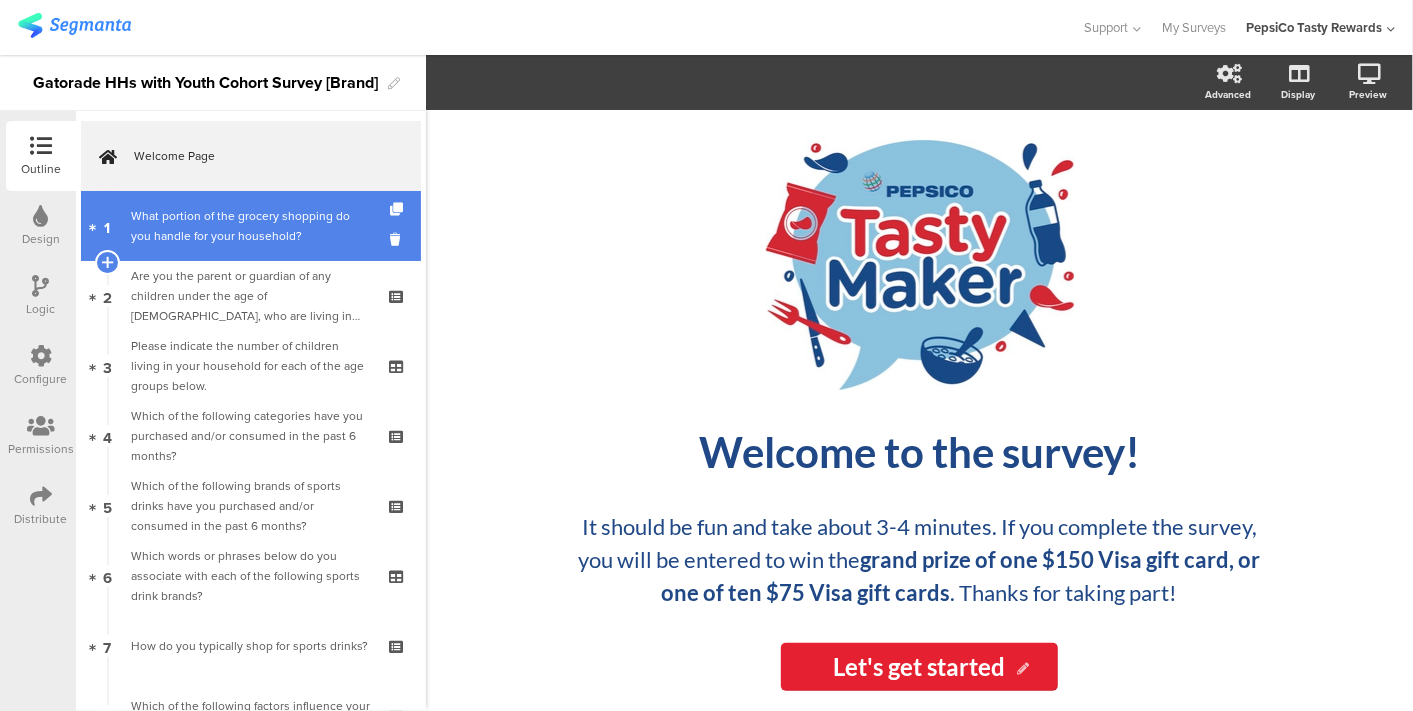 click on "What portion of the grocery shopping do you handle for your household?" at bounding box center (250, 226) 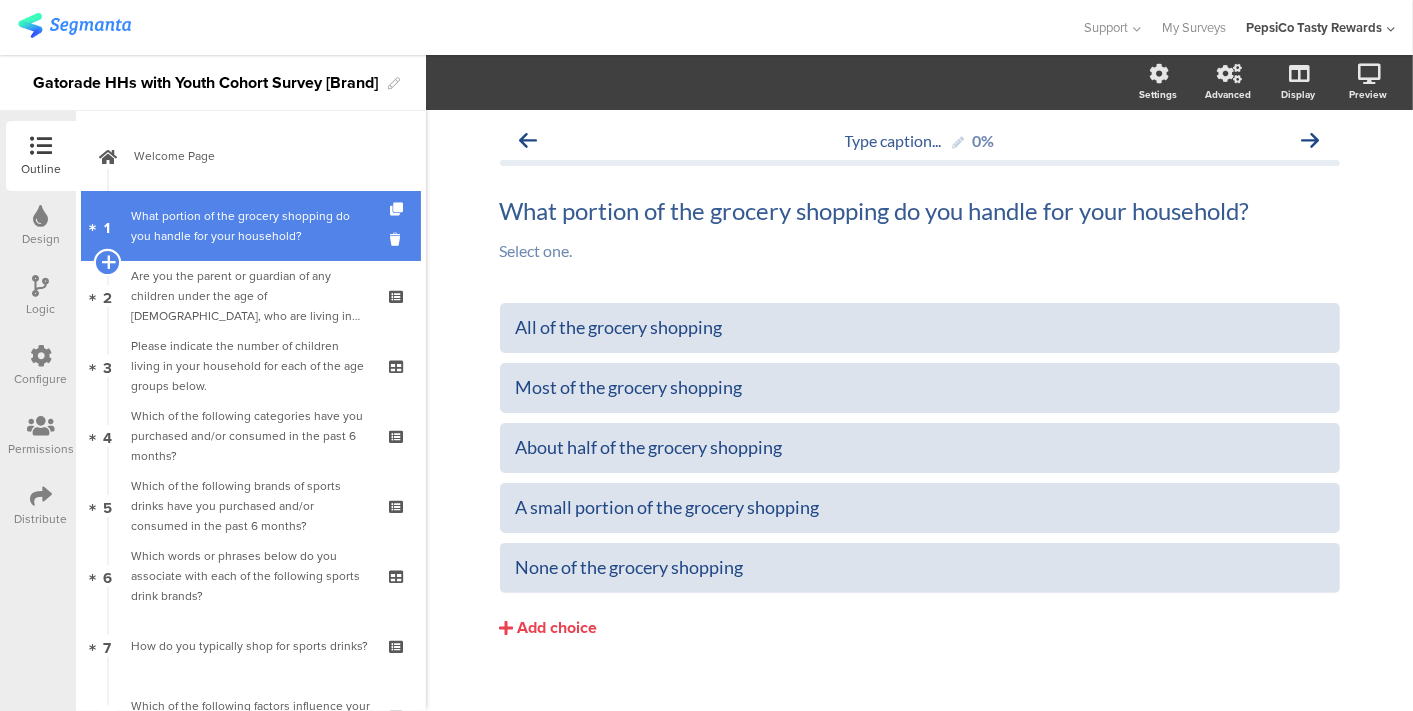 click at bounding box center (107, 262) 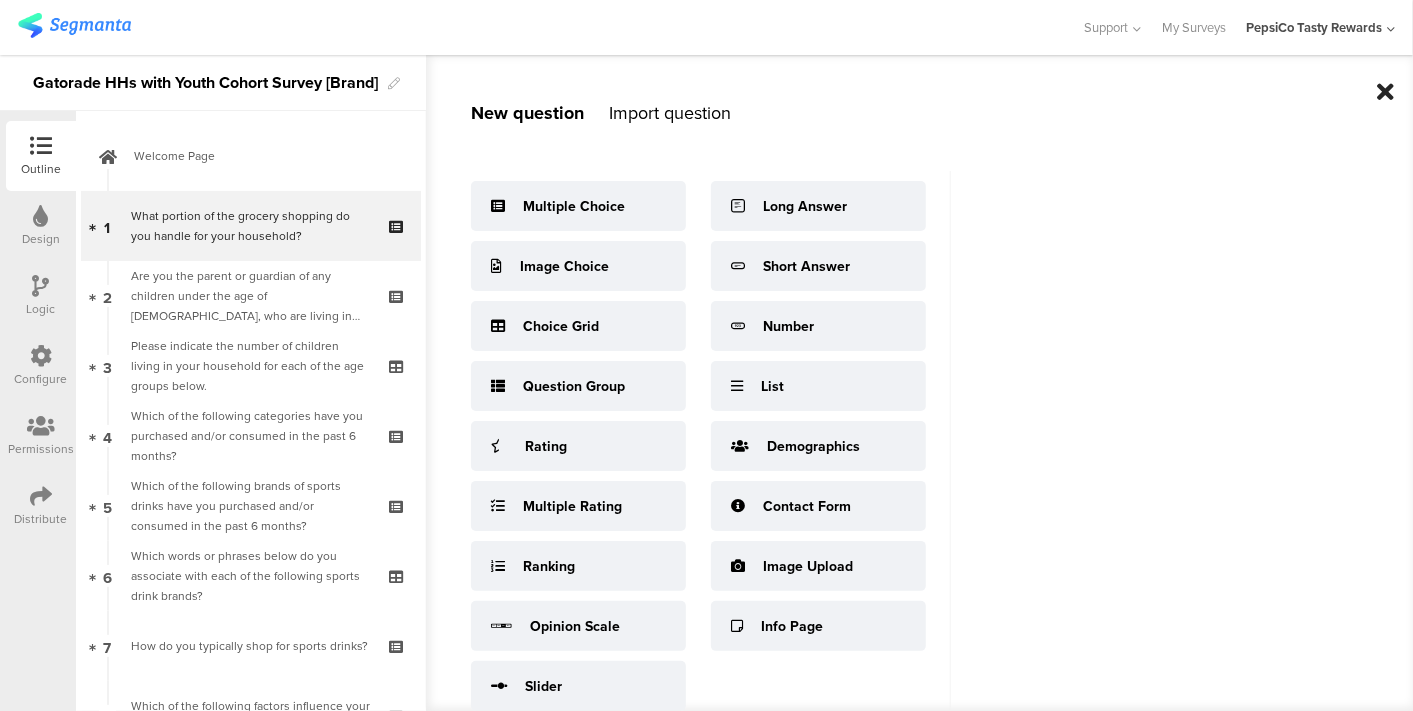 click at bounding box center [1385, 92] 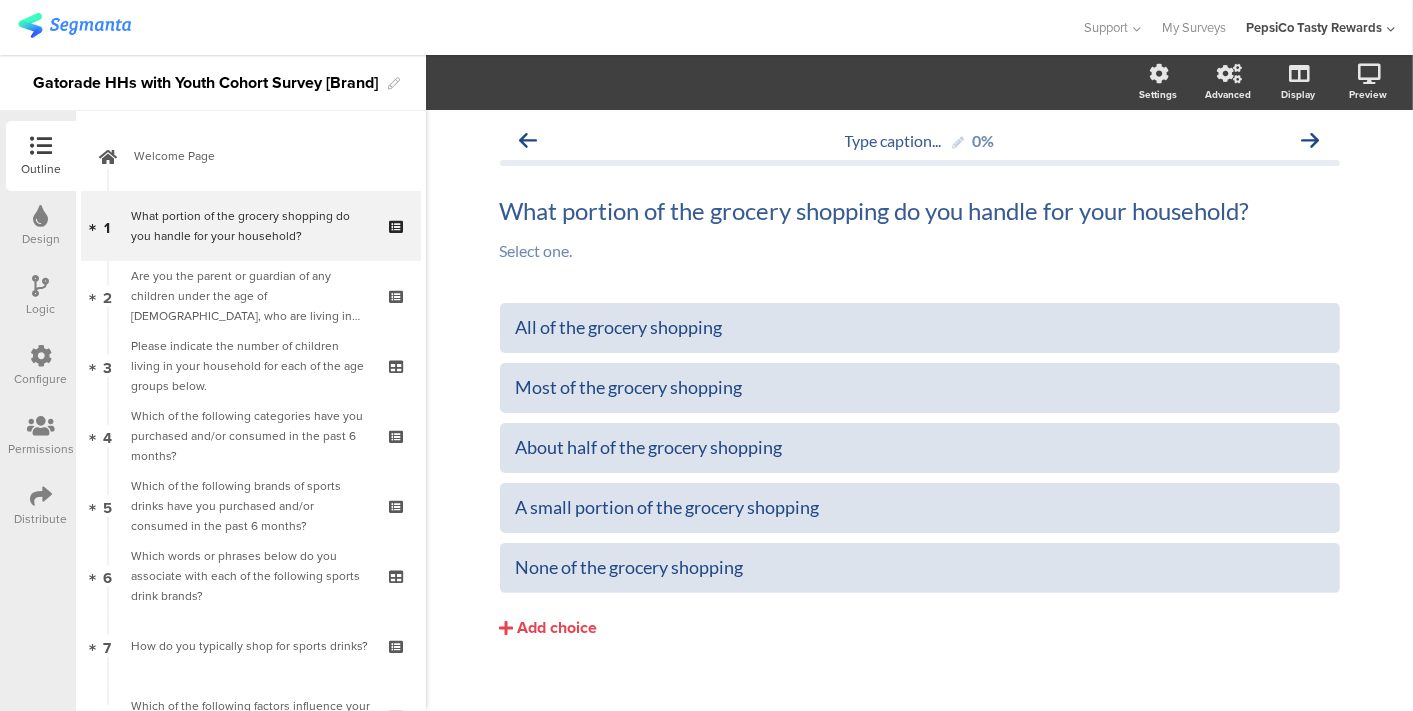 click at bounding box center [41, 356] 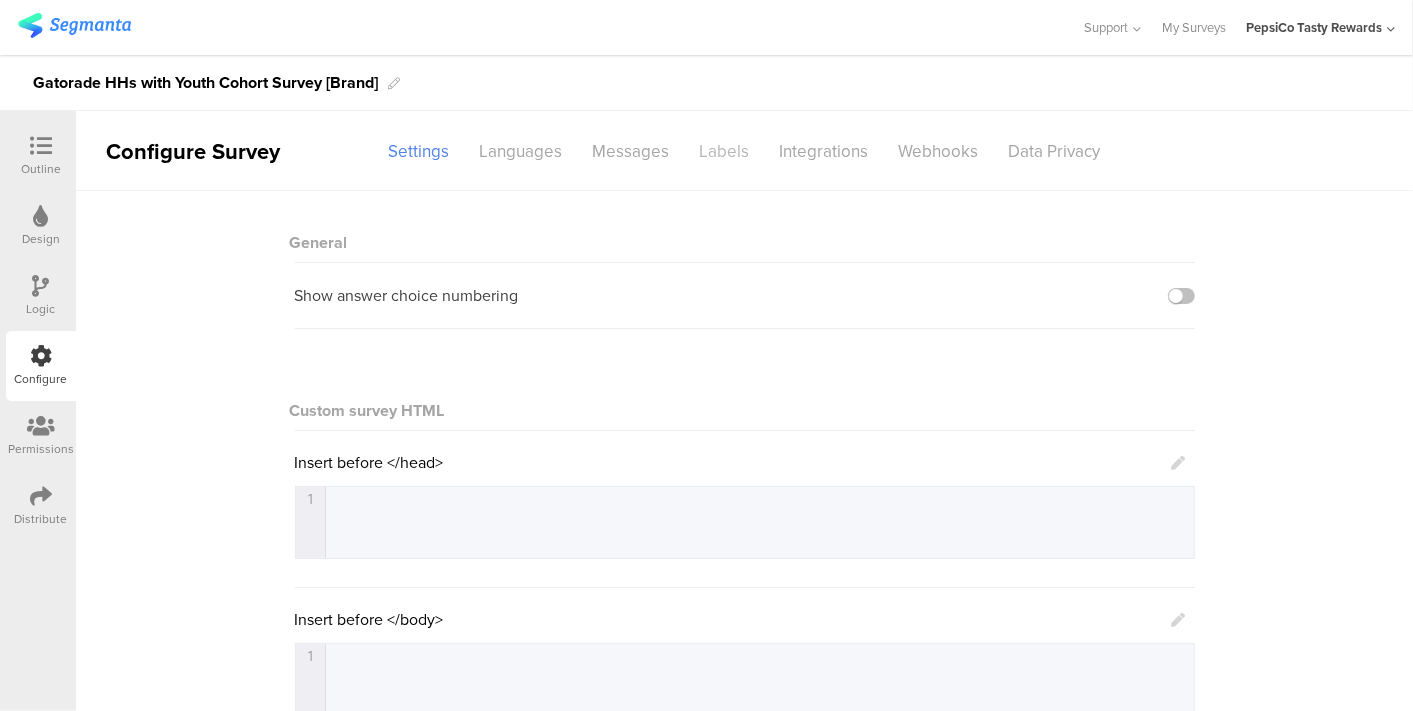 click on "Labels" at bounding box center [725, 151] 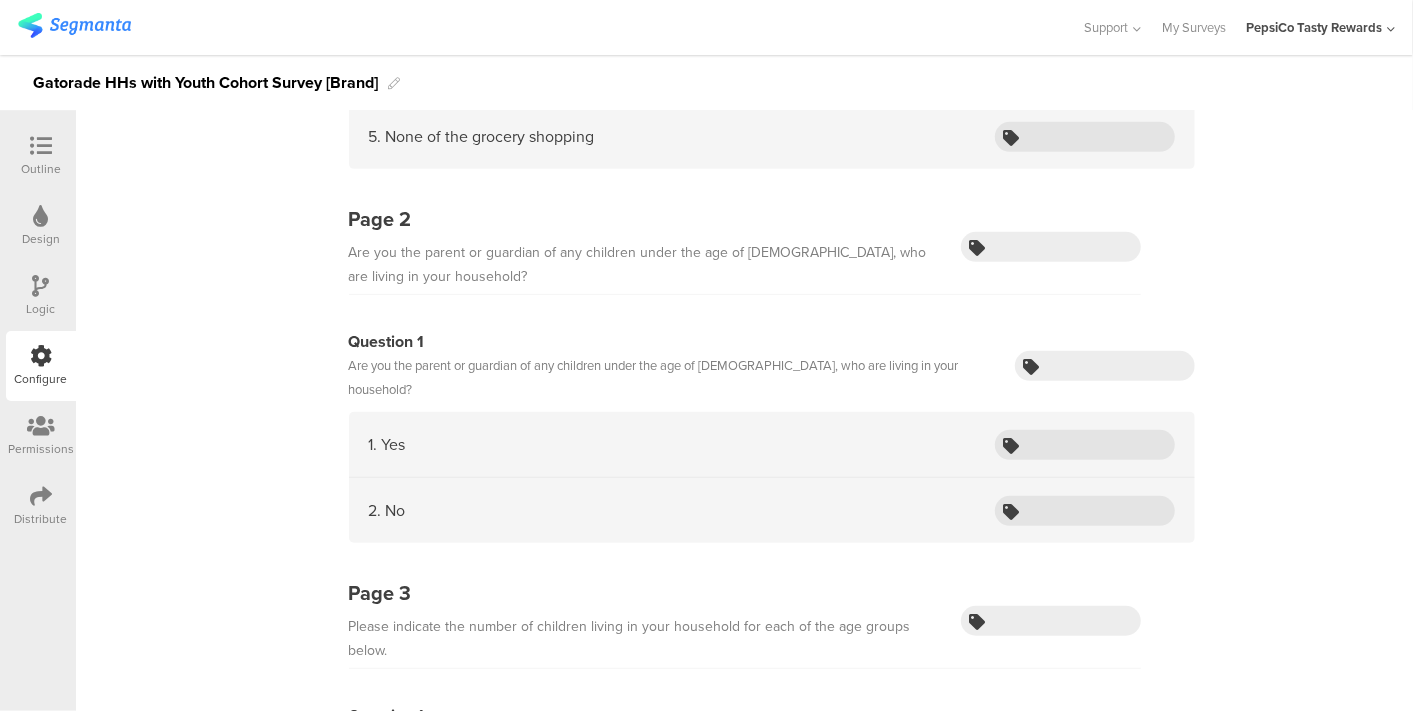 scroll, scrollTop: 557, scrollLeft: 0, axis: vertical 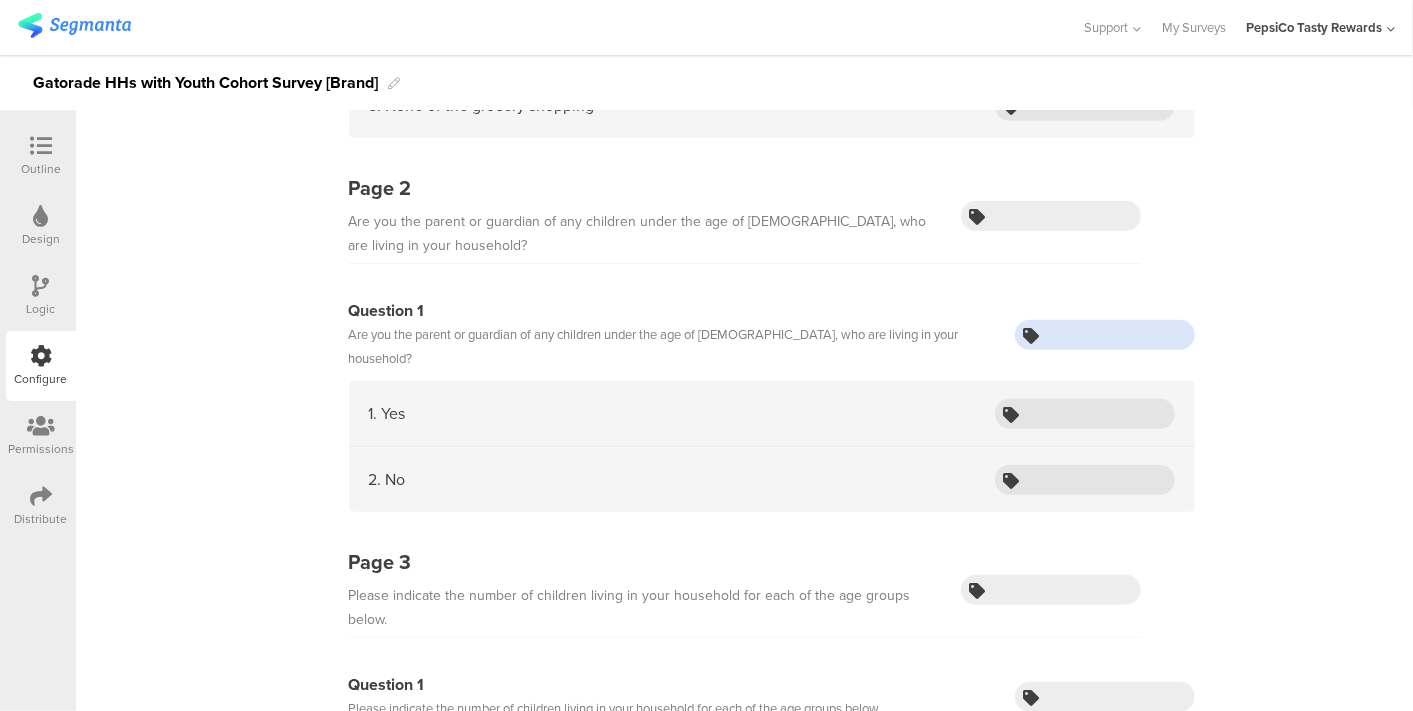 click at bounding box center [1105, 335] 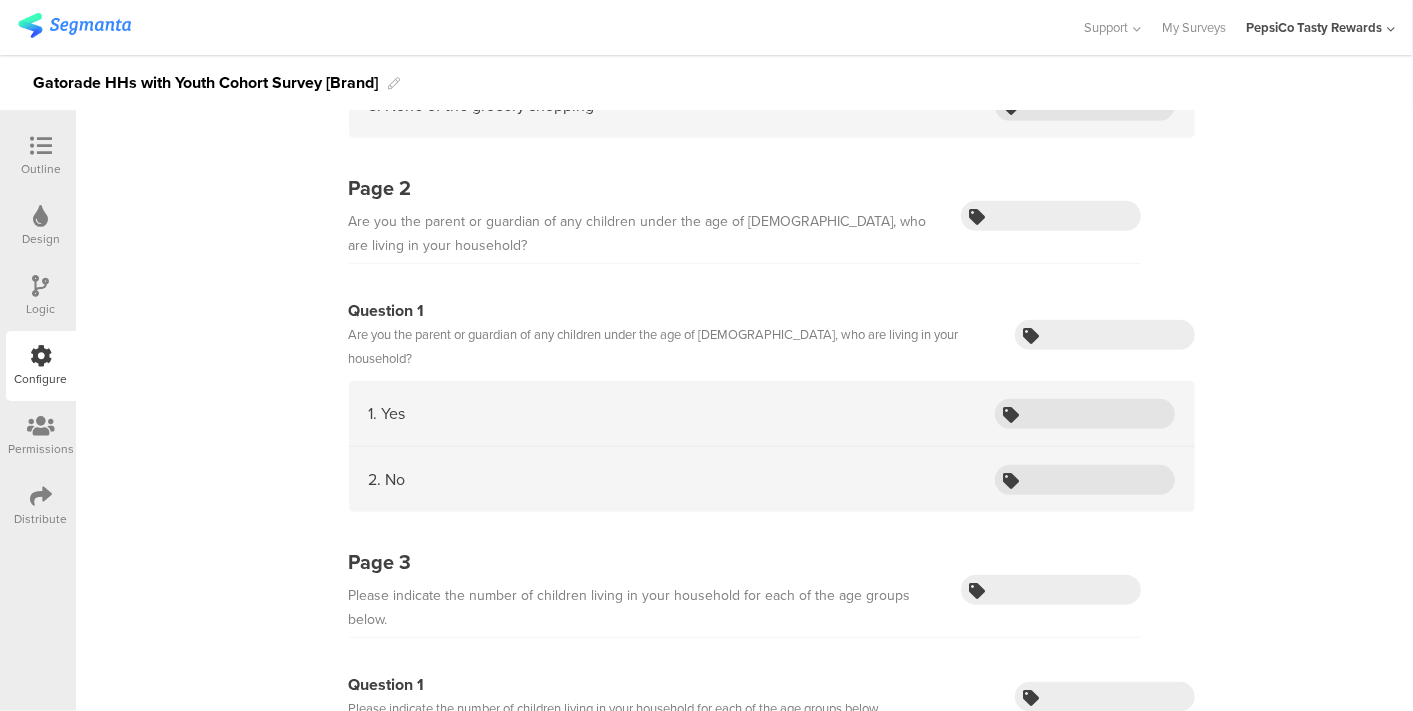 click on "Page 1
What portion of the grocery shopping do you handle for your household?
Question 1
What portion of the grocery shopping do you handle for your household?
1. All of the grocery shopping
2. Most of the grocery shopping
3. About half of the grocery shopping
4. A small portion of the grocery shopping" at bounding box center (744, 6103) 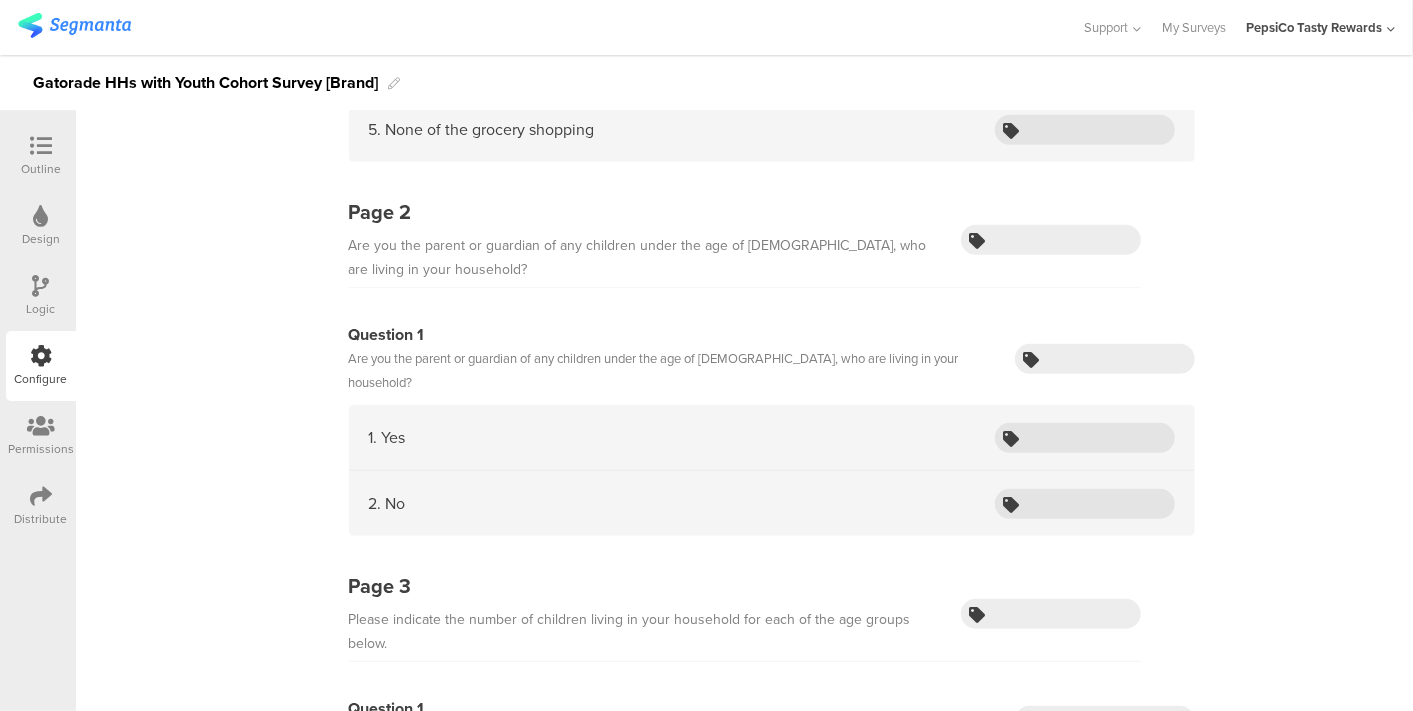 scroll, scrollTop: 531, scrollLeft: 0, axis: vertical 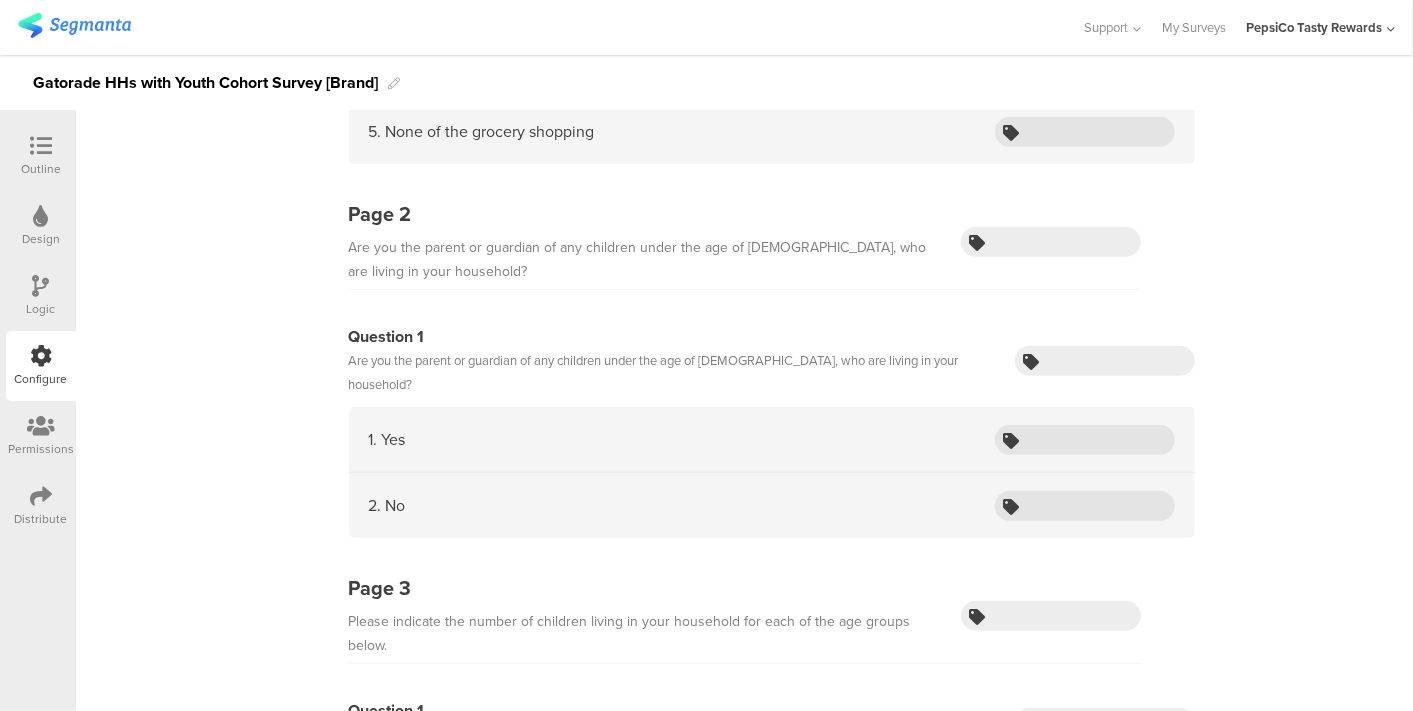 click on "Outline" at bounding box center (41, 169) 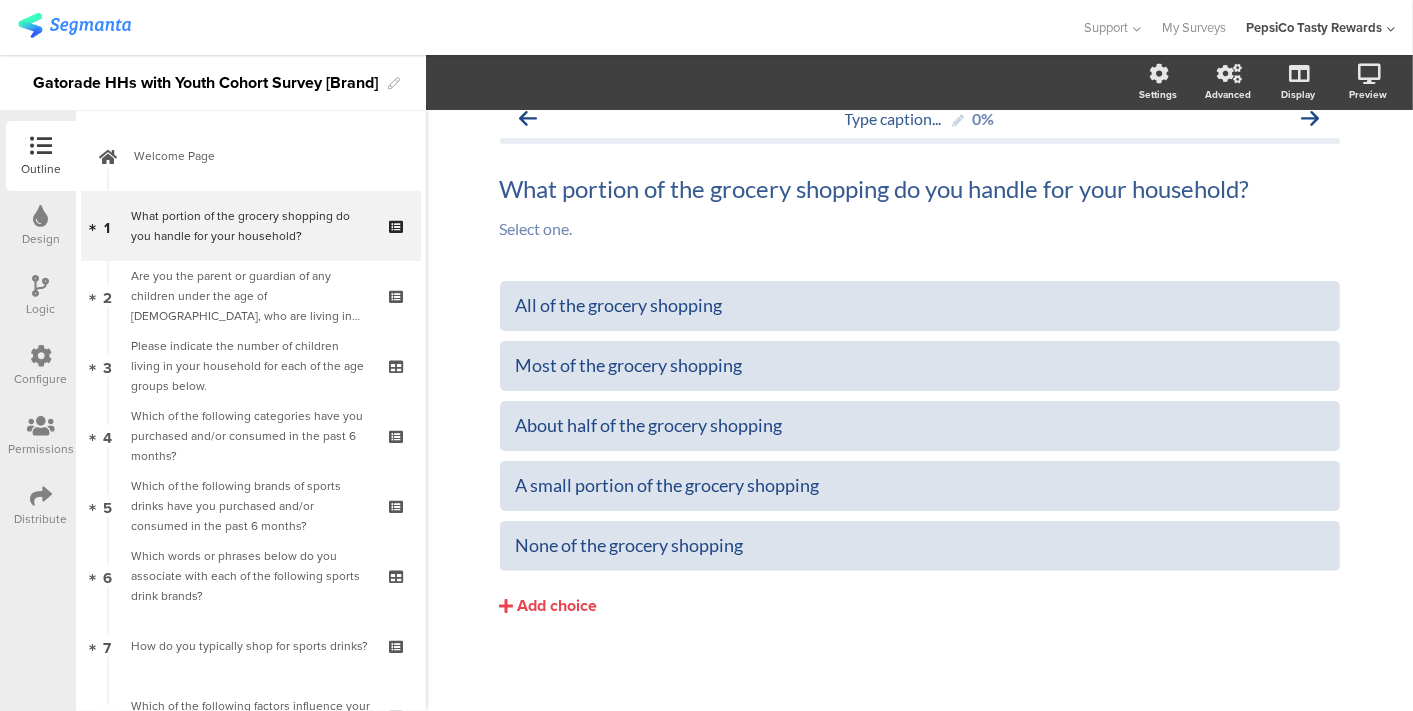 scroll, scrollTop: 21, scrollLeft: 0, axis: vertical 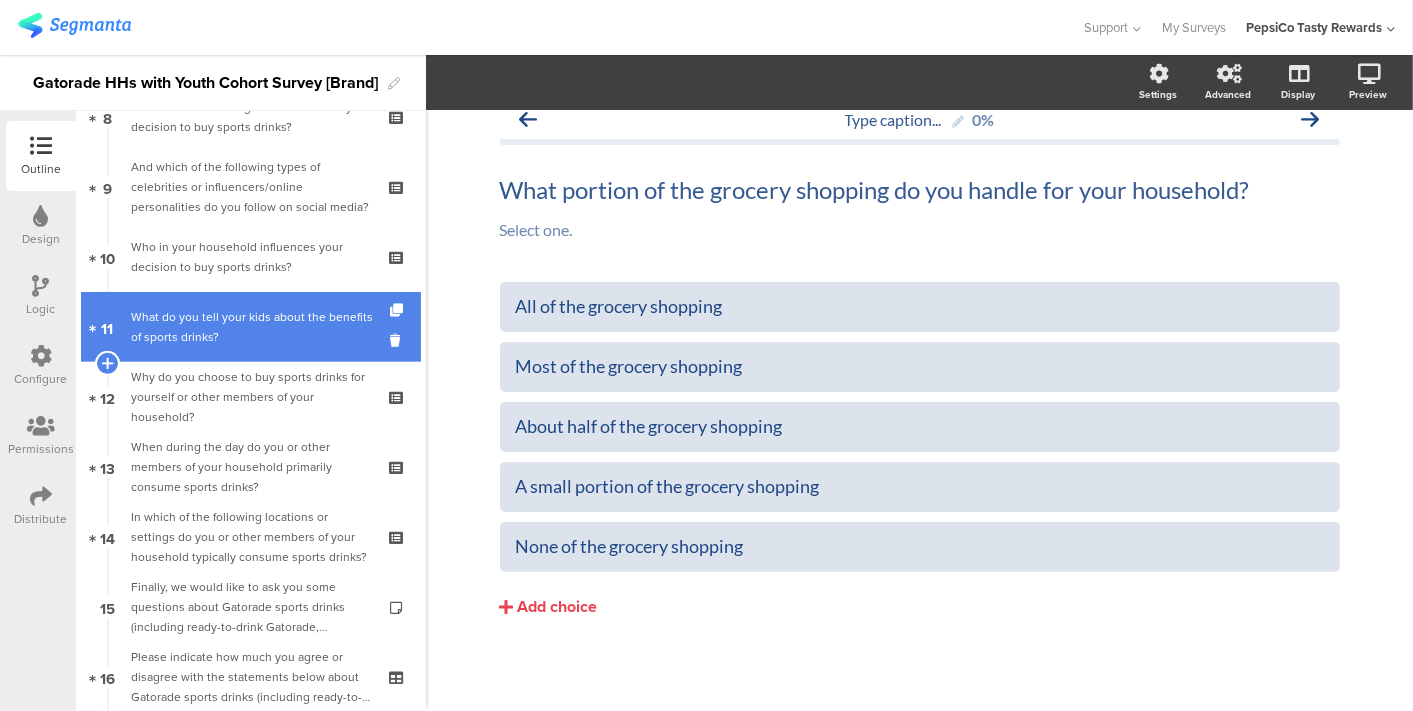 click on "What do you tell your kids about the benefits of sports drinks?" at bounding box center (254, 327) 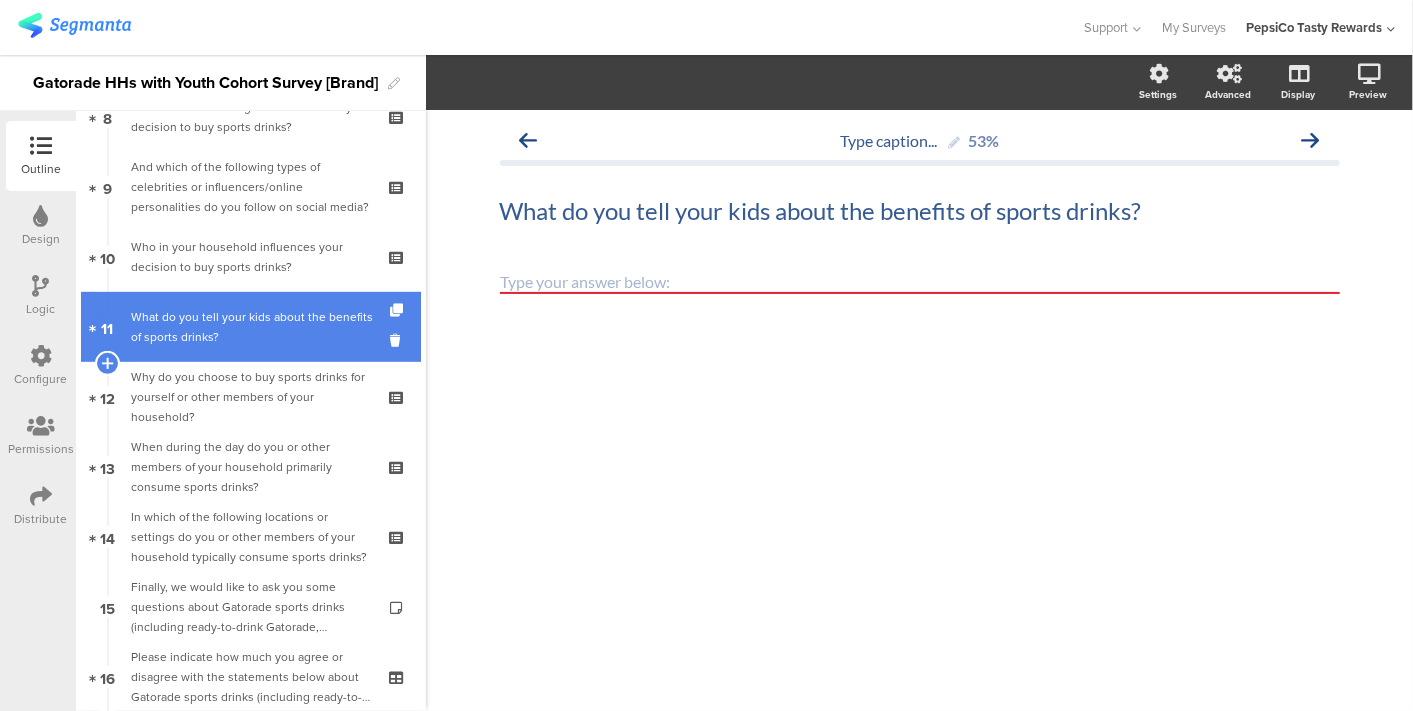 scroll, scrollTop: 0, scrollLeft: 0, axis: both 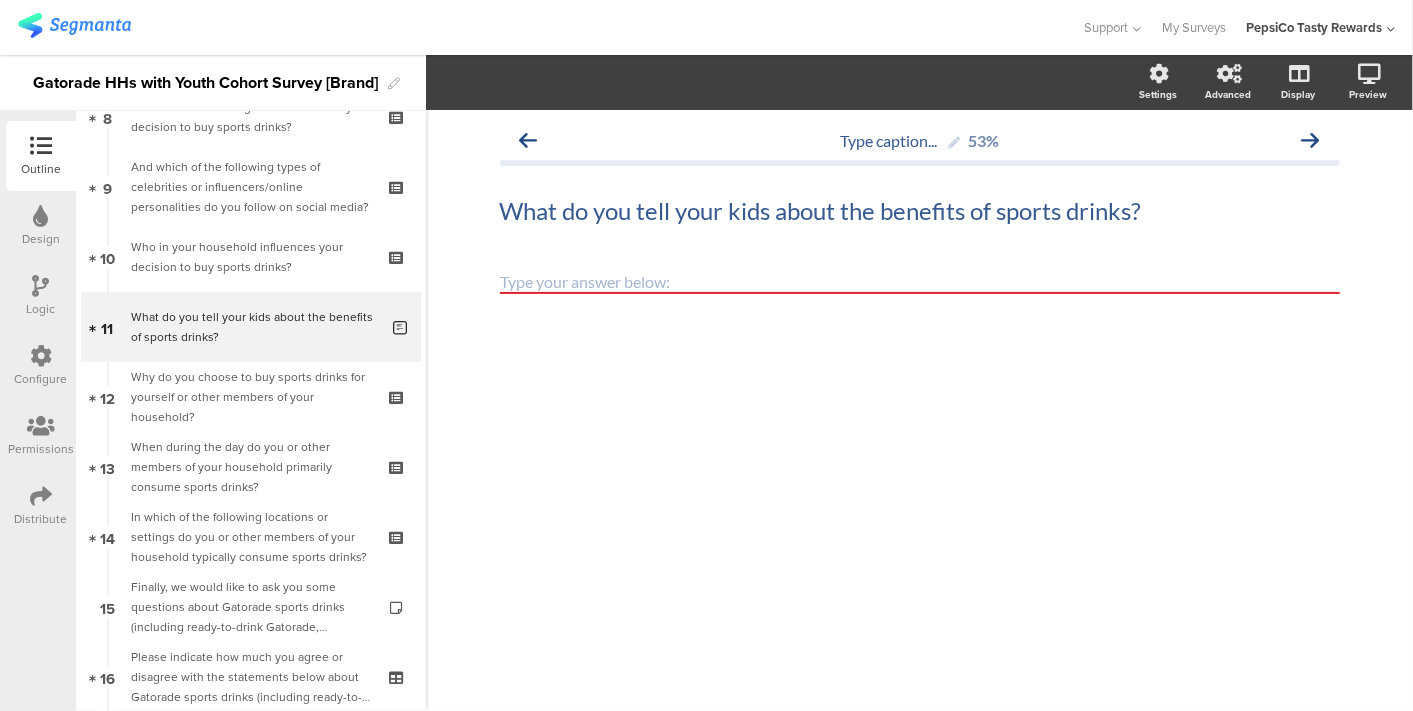 click on "Design" at bounding box center (41, 226) 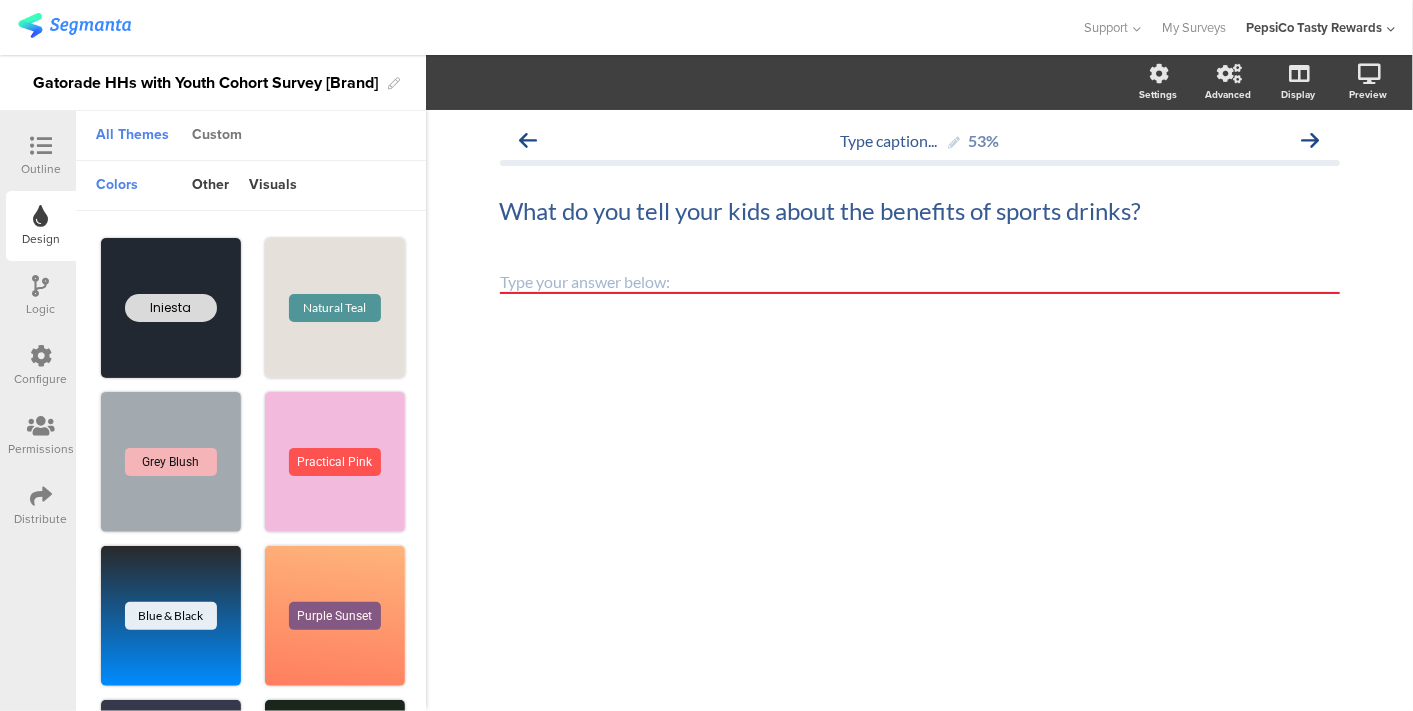 click on "Custom" at bounding box center [217, 136] 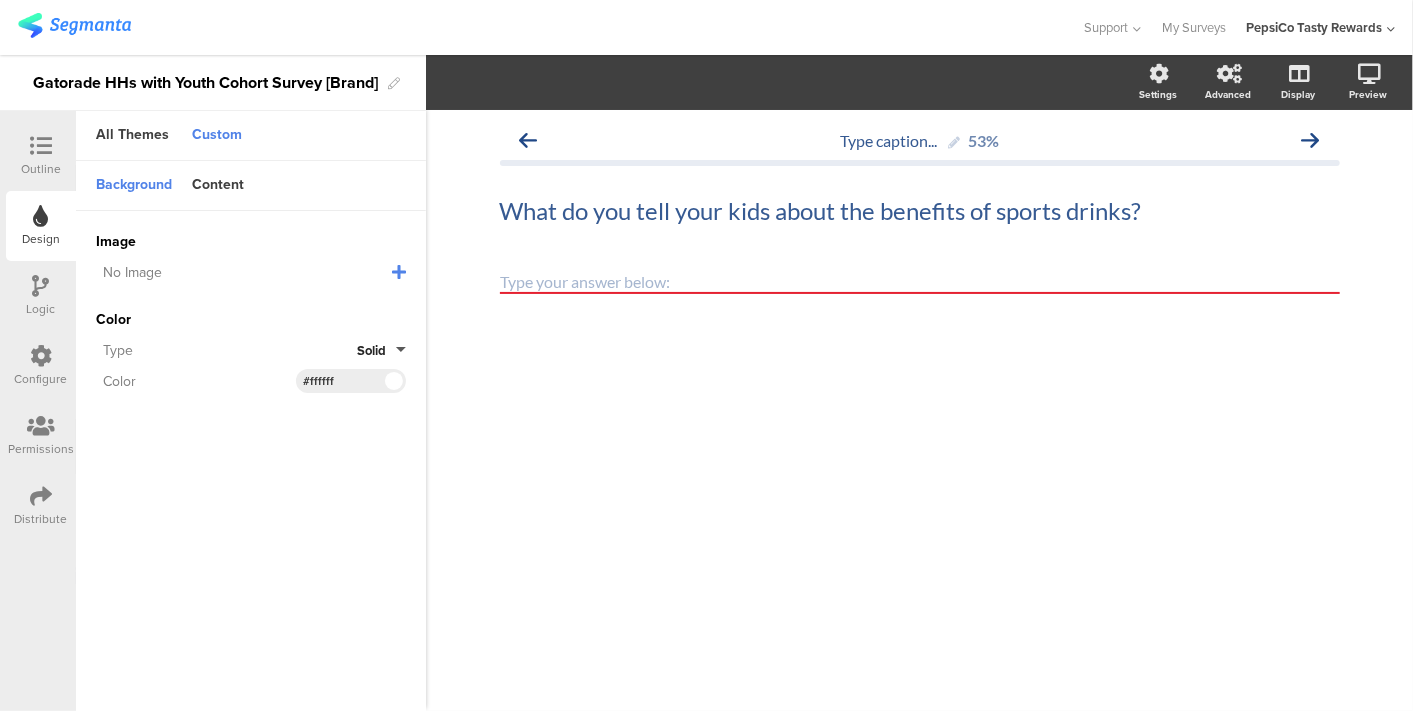 click on "Logic" at bounding box center [41, 309] 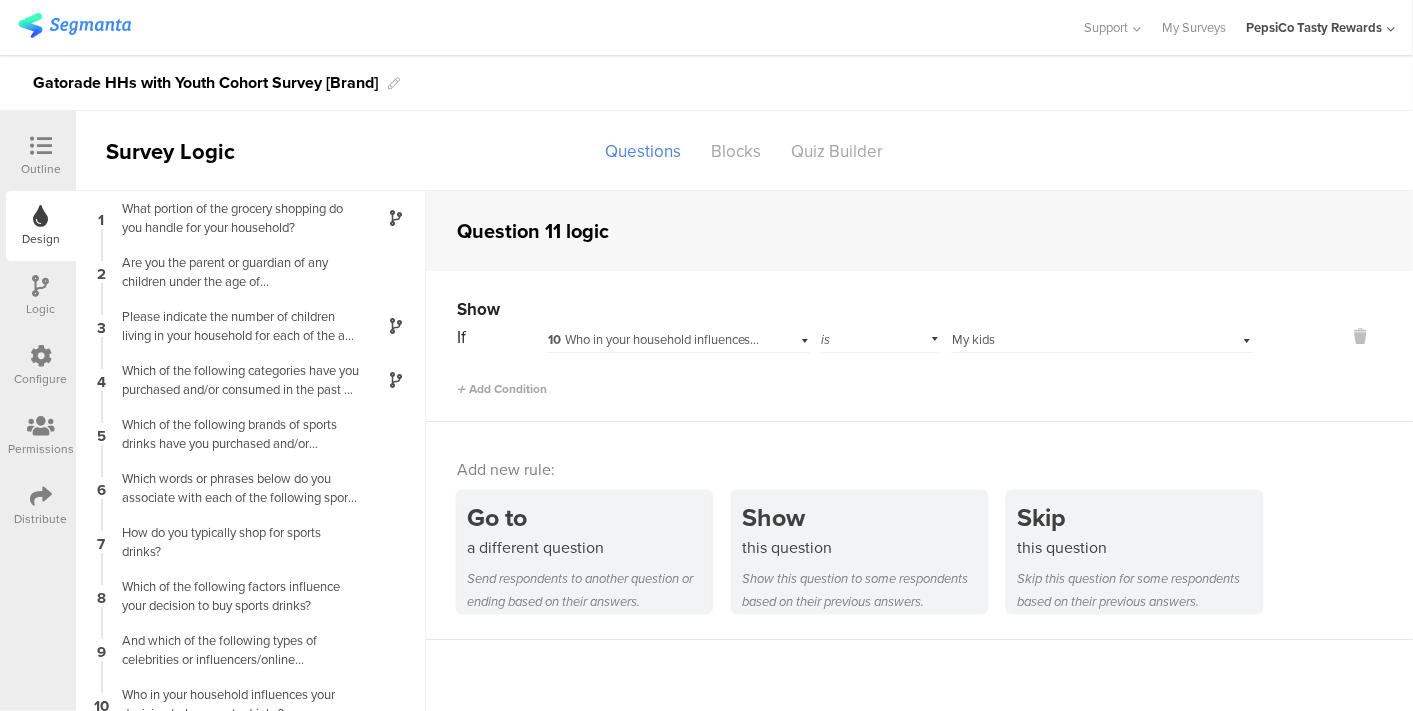 scroll, scrollTop: 62, scrollLeft: 0, axis: vertical 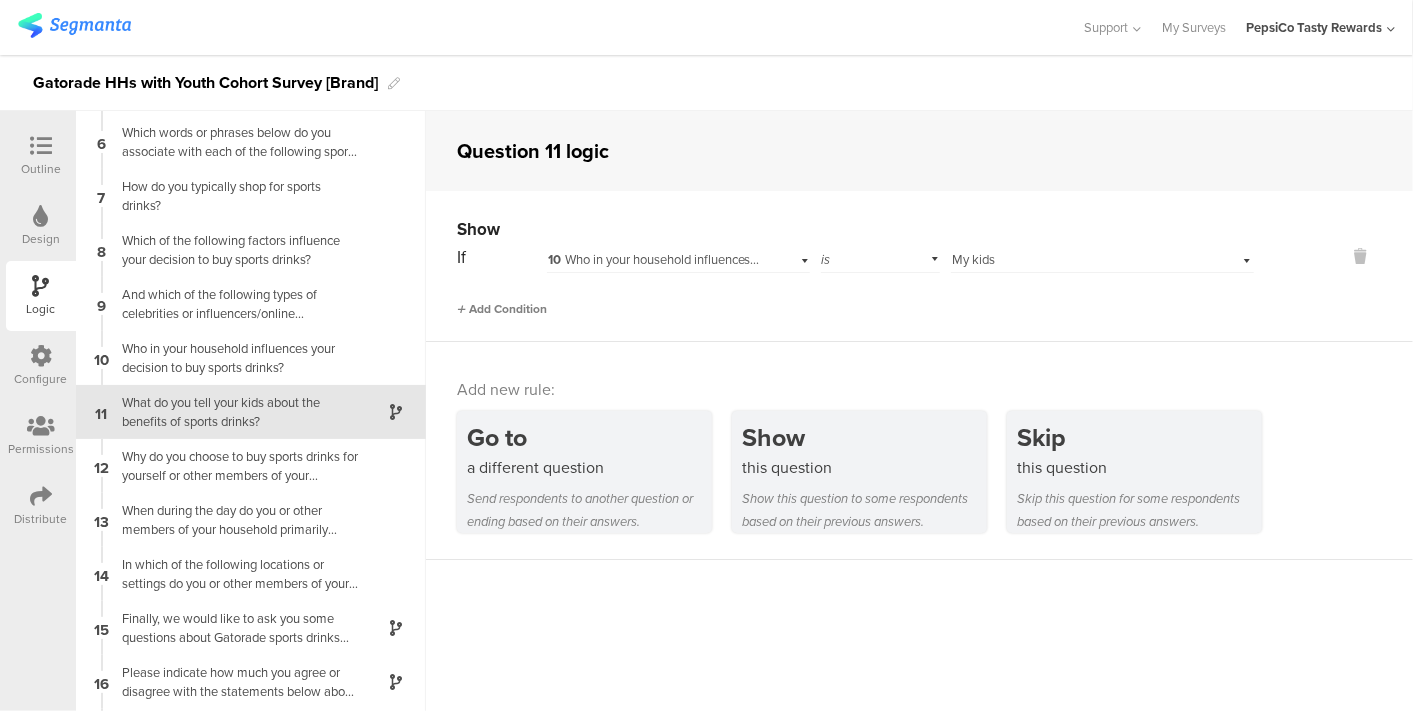 click on "Add Condition" at bounding box center [502, 309] 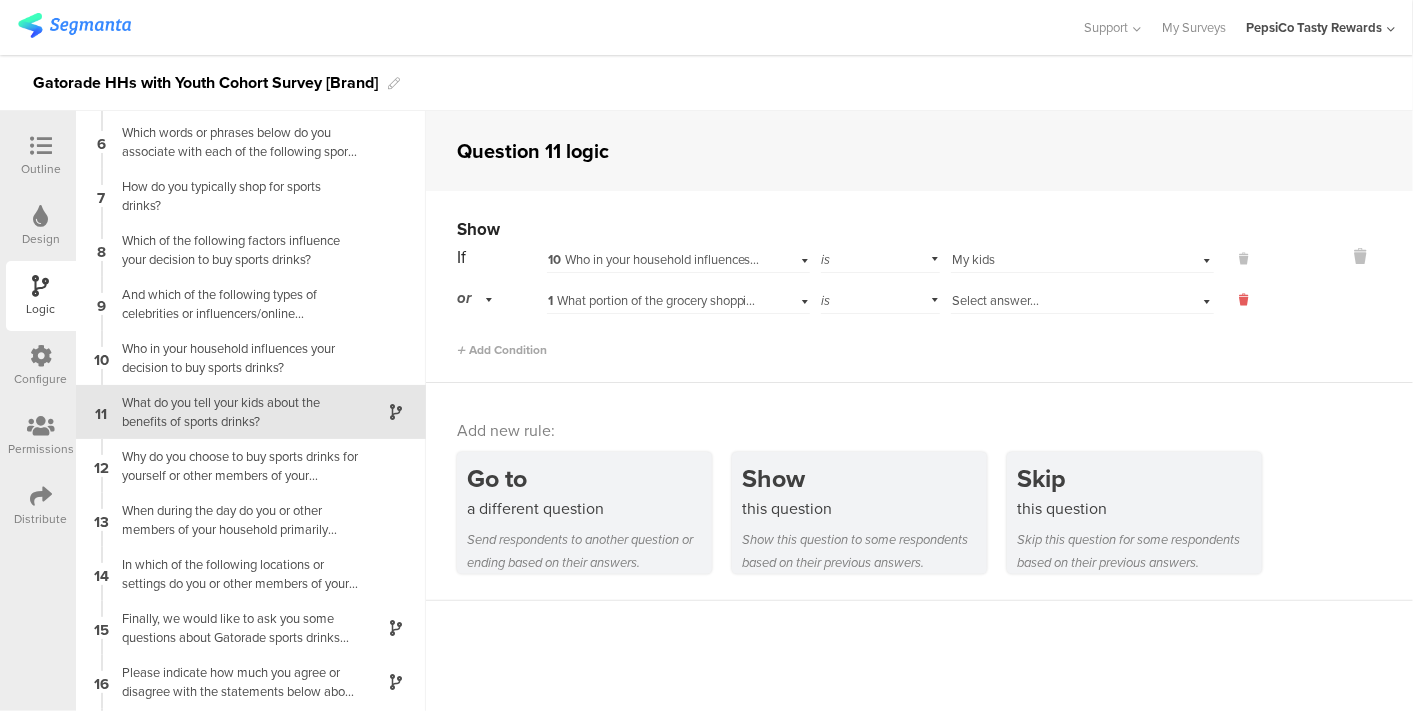 click at bounding box center (1234, 300) 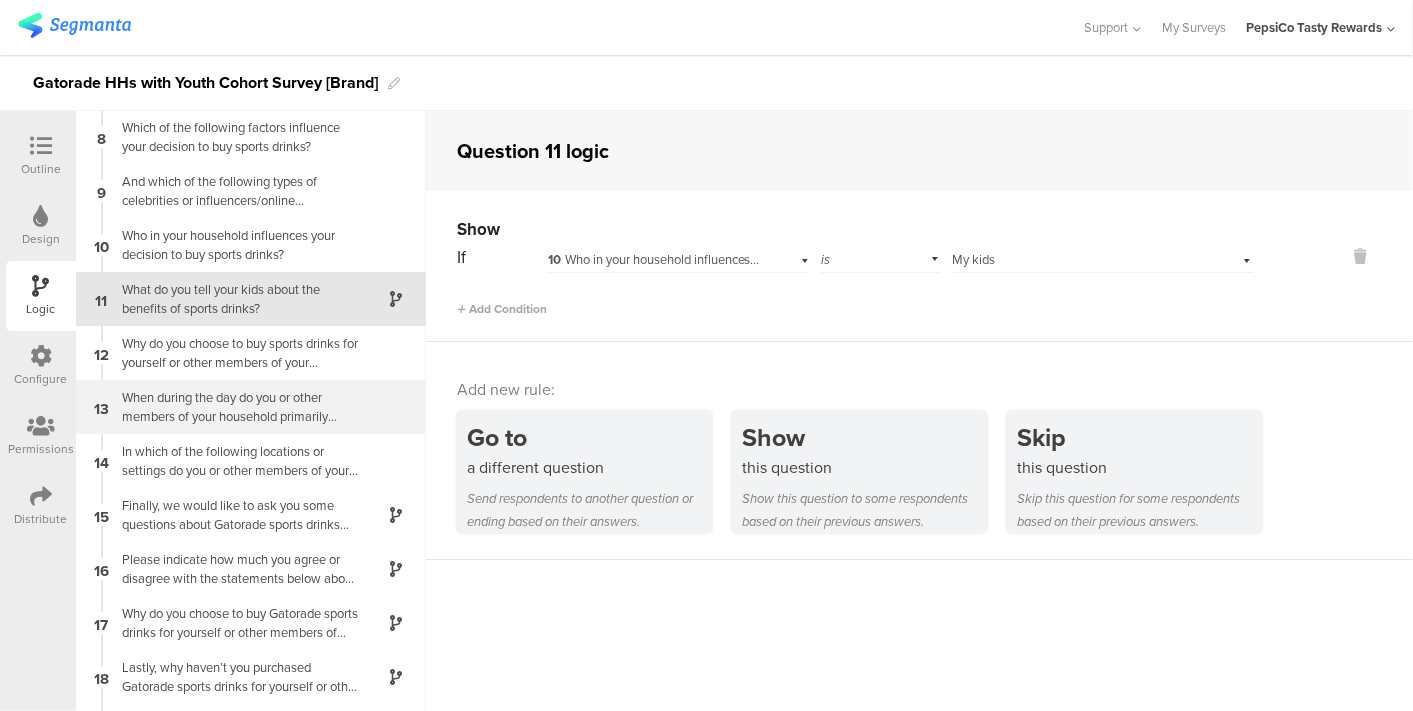 scroll, scrollTop: 425, scrollLeft: 0, axis: vertical 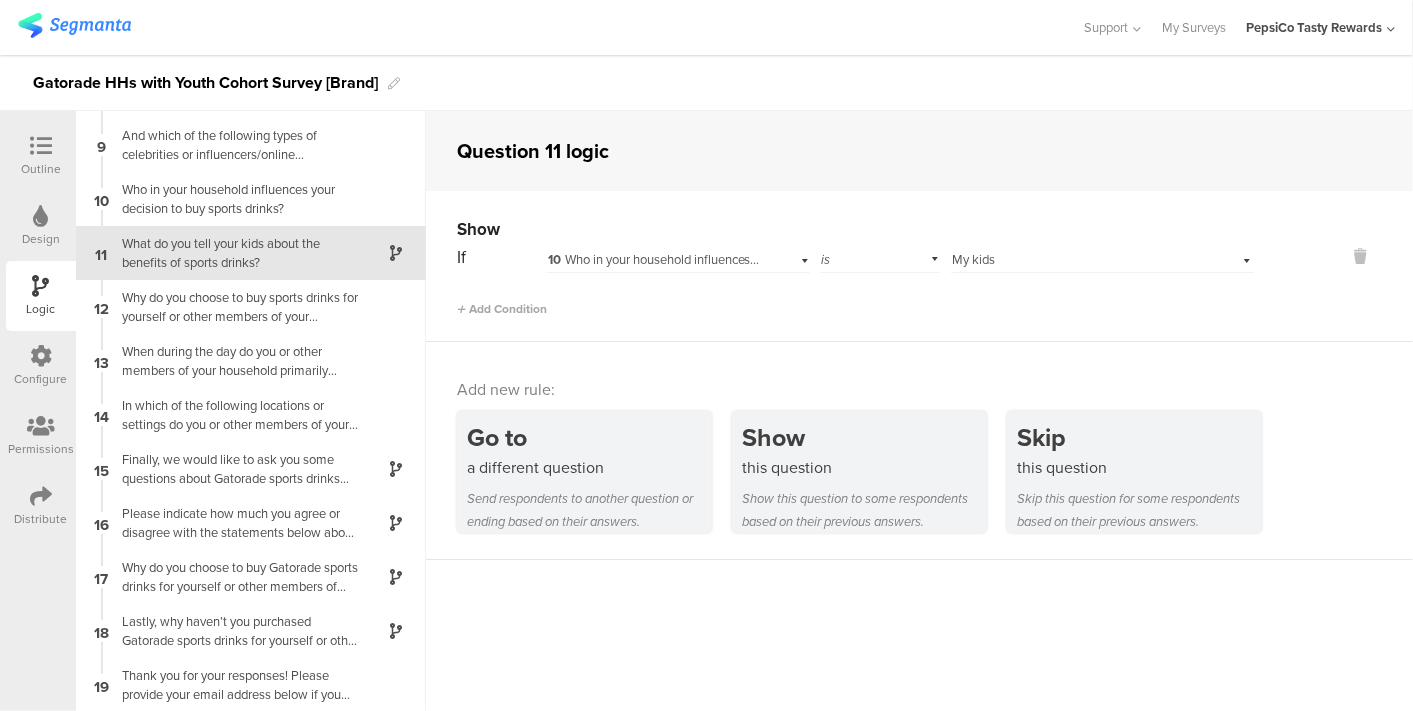 click at bounding box center (41, 356) 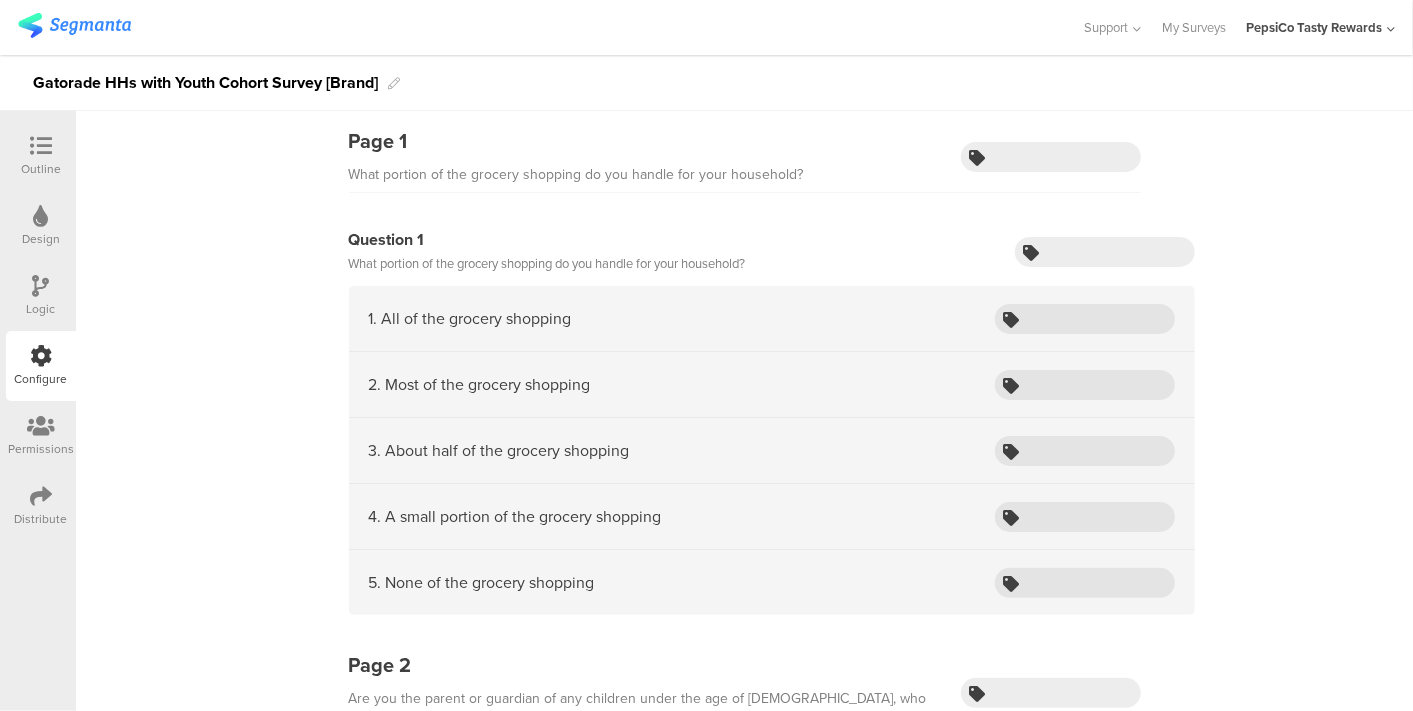 scroll, scrollTop: 0, scrollLeft: 0, axis: both 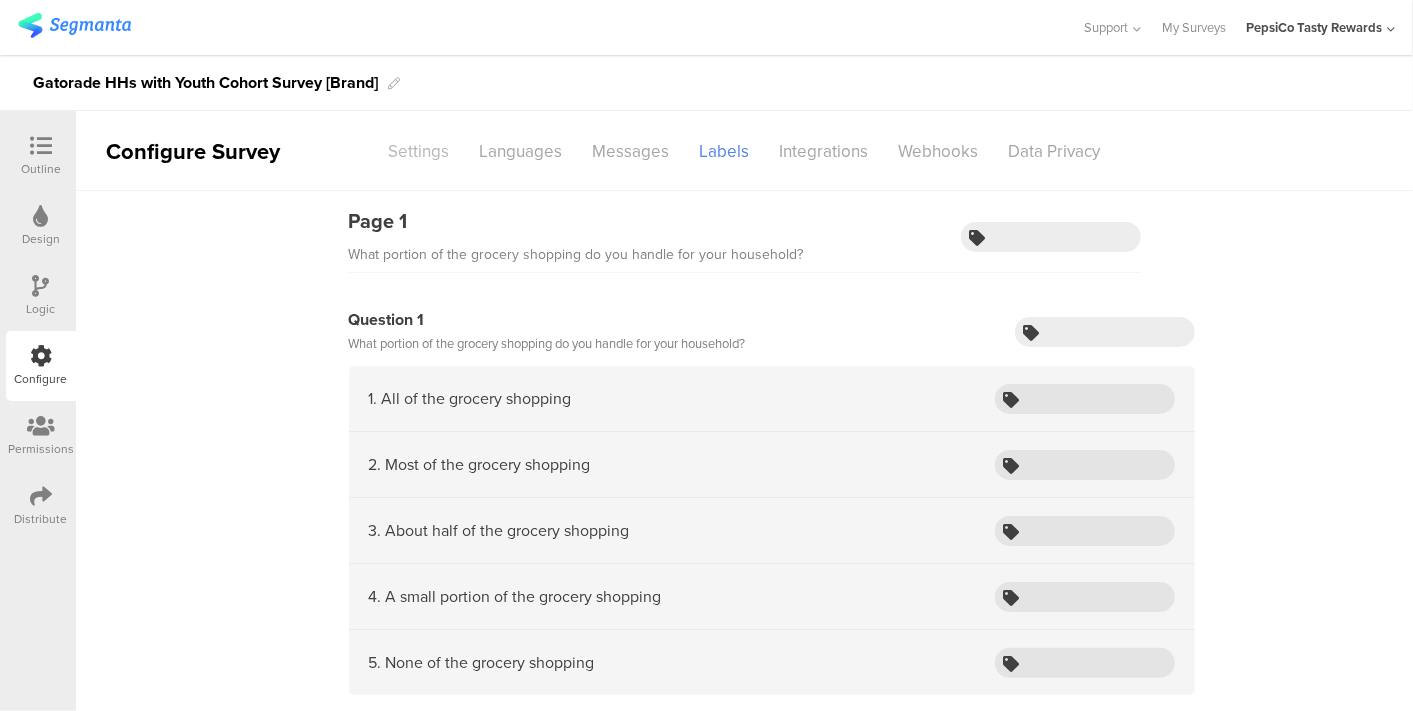 click on "Settings" at bounding box center (419, 151) 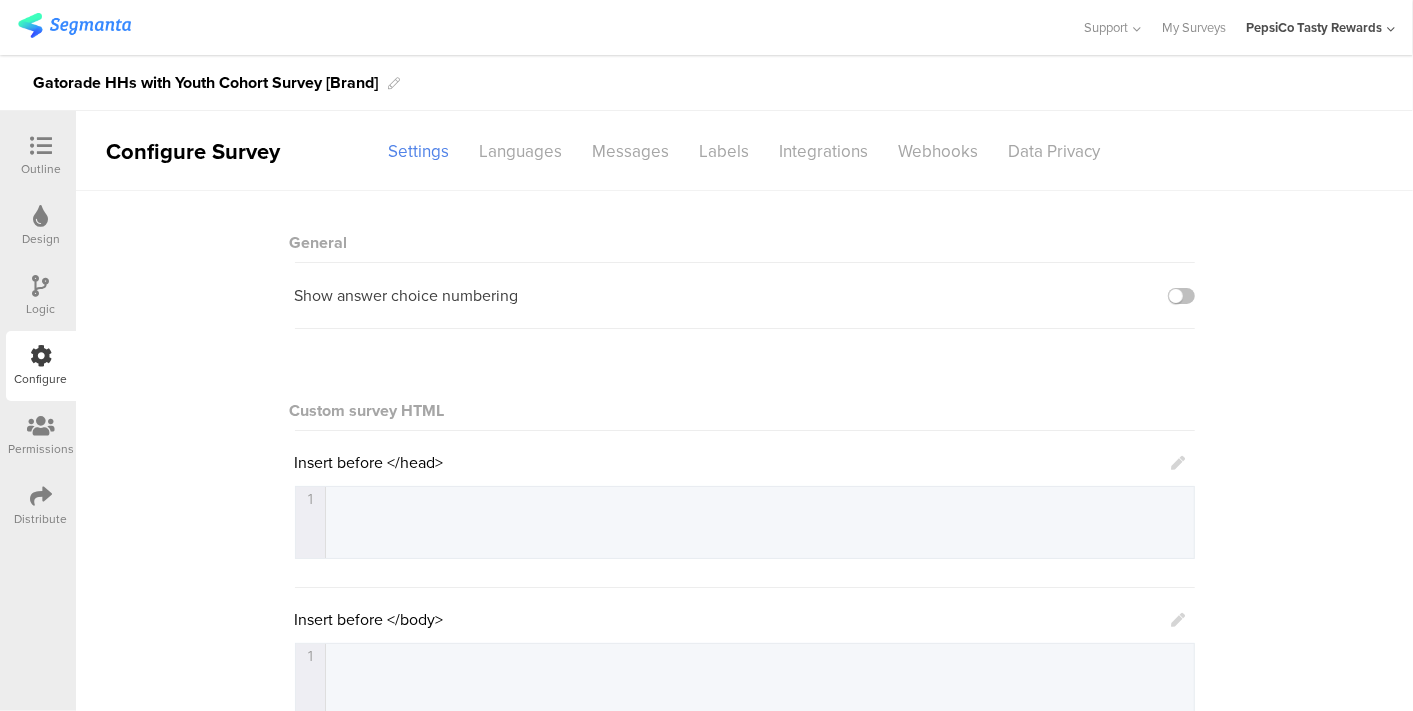 click at bounding box center (41, 496) 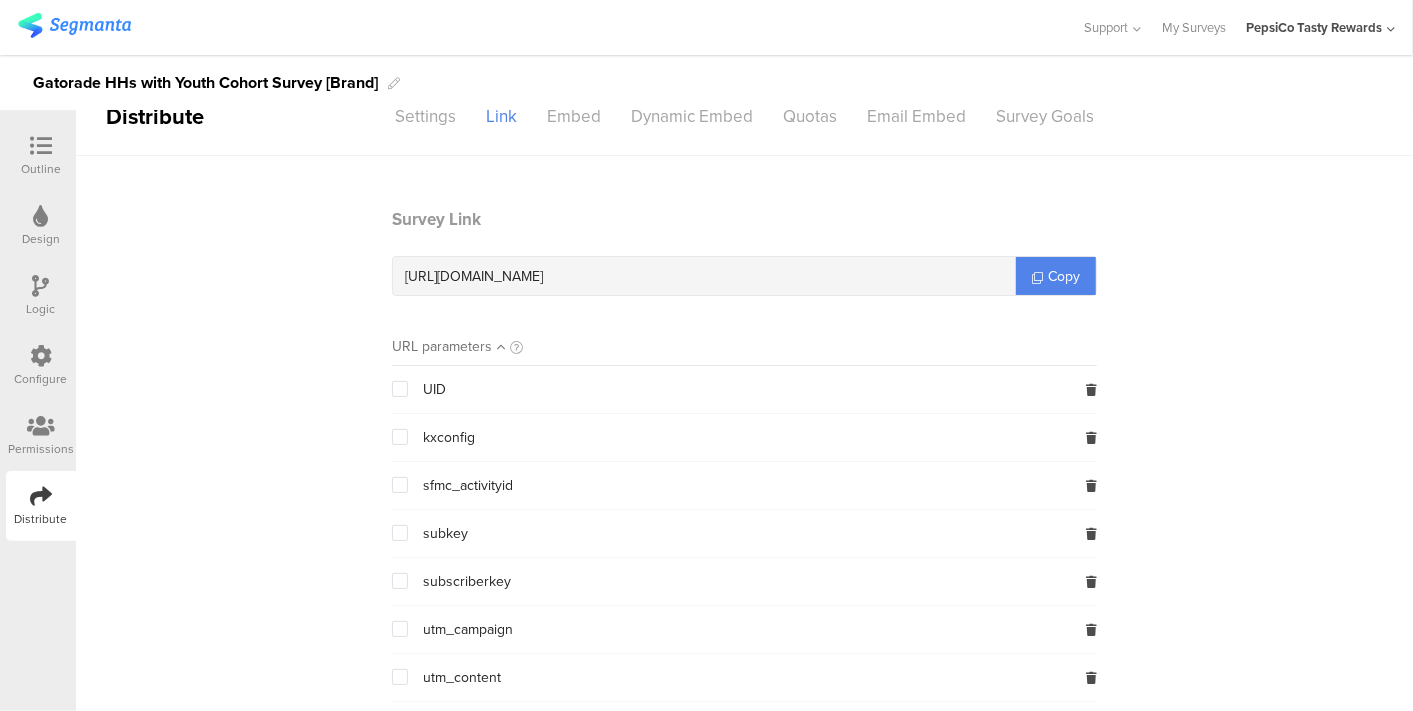 scroll, scrollTop: 0, scrollLeft: 0, axis: both 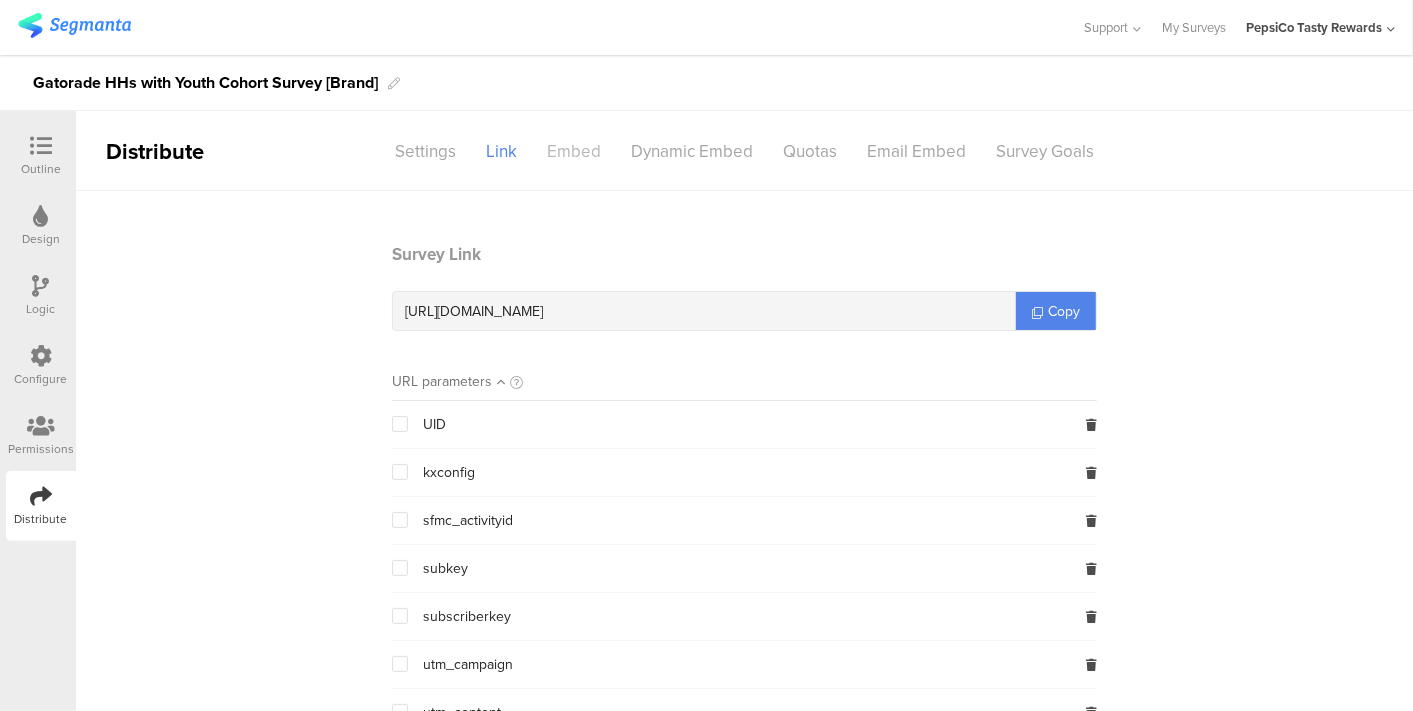 click on "Embed" at bounding box center (574, 151) 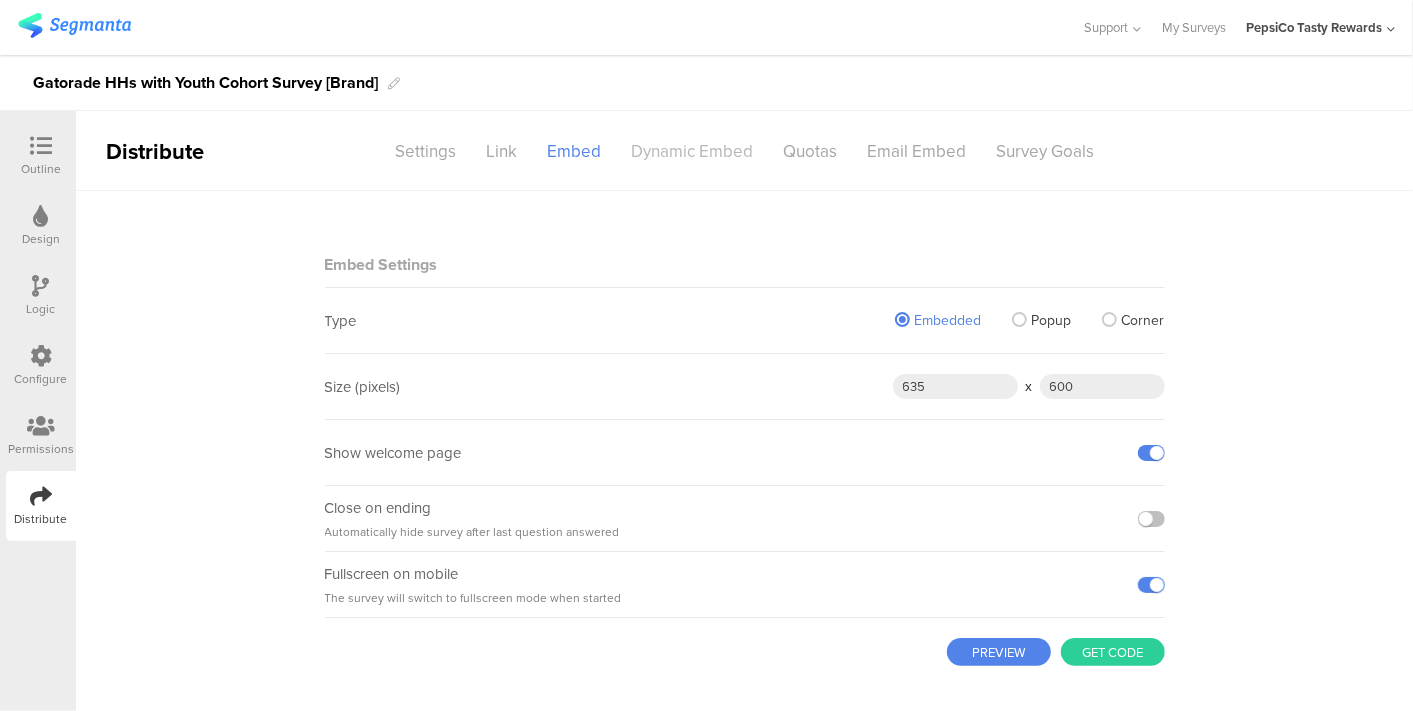 click on "Dynamic Embed" at bounding box center [692, 151] 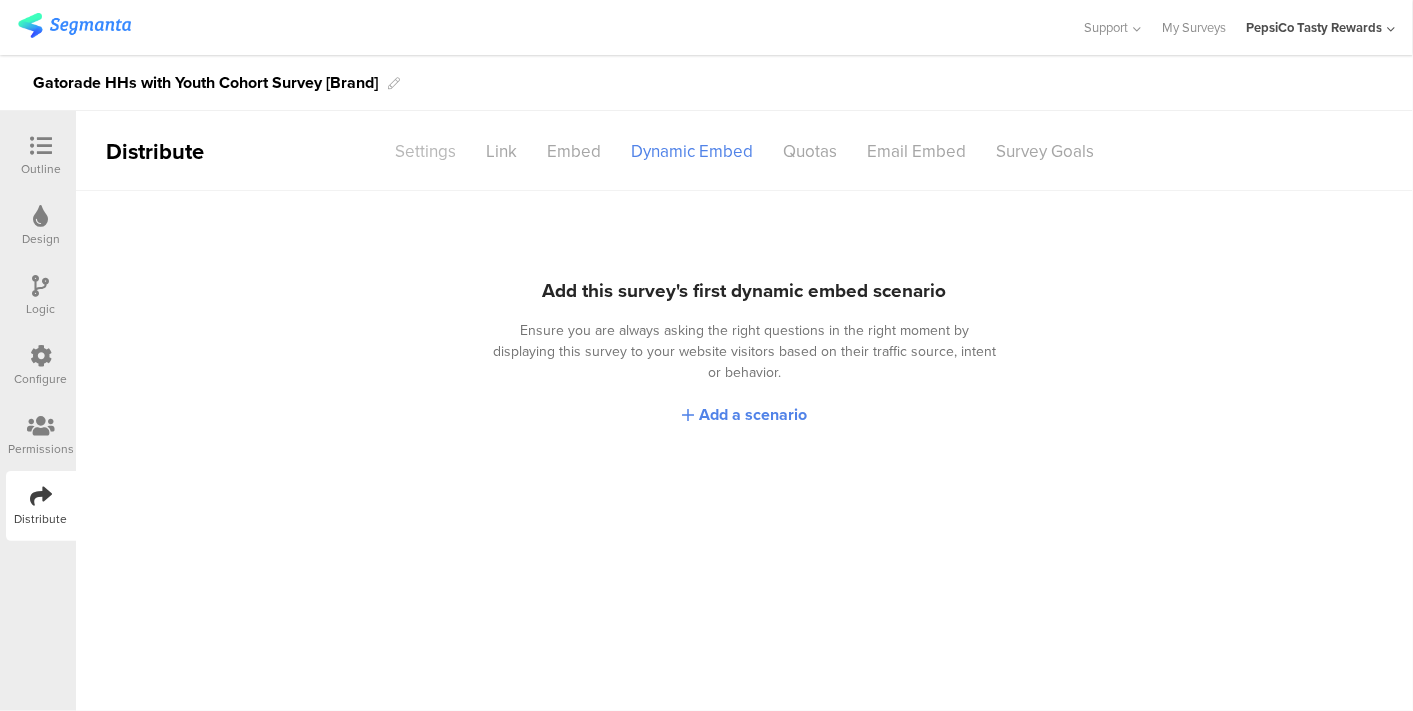 click on "Settings" at bounding box center (425, 151) 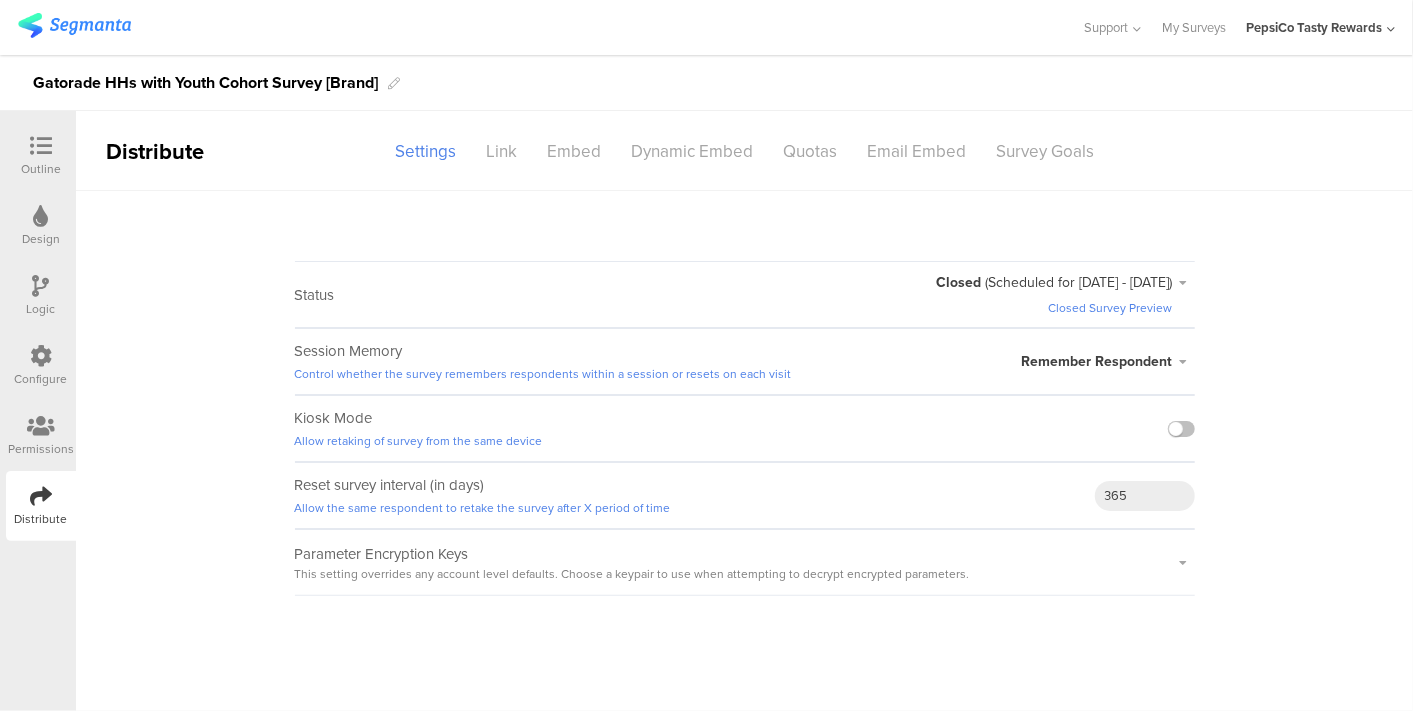 click on "Outline" at bounding box center [41, 169] 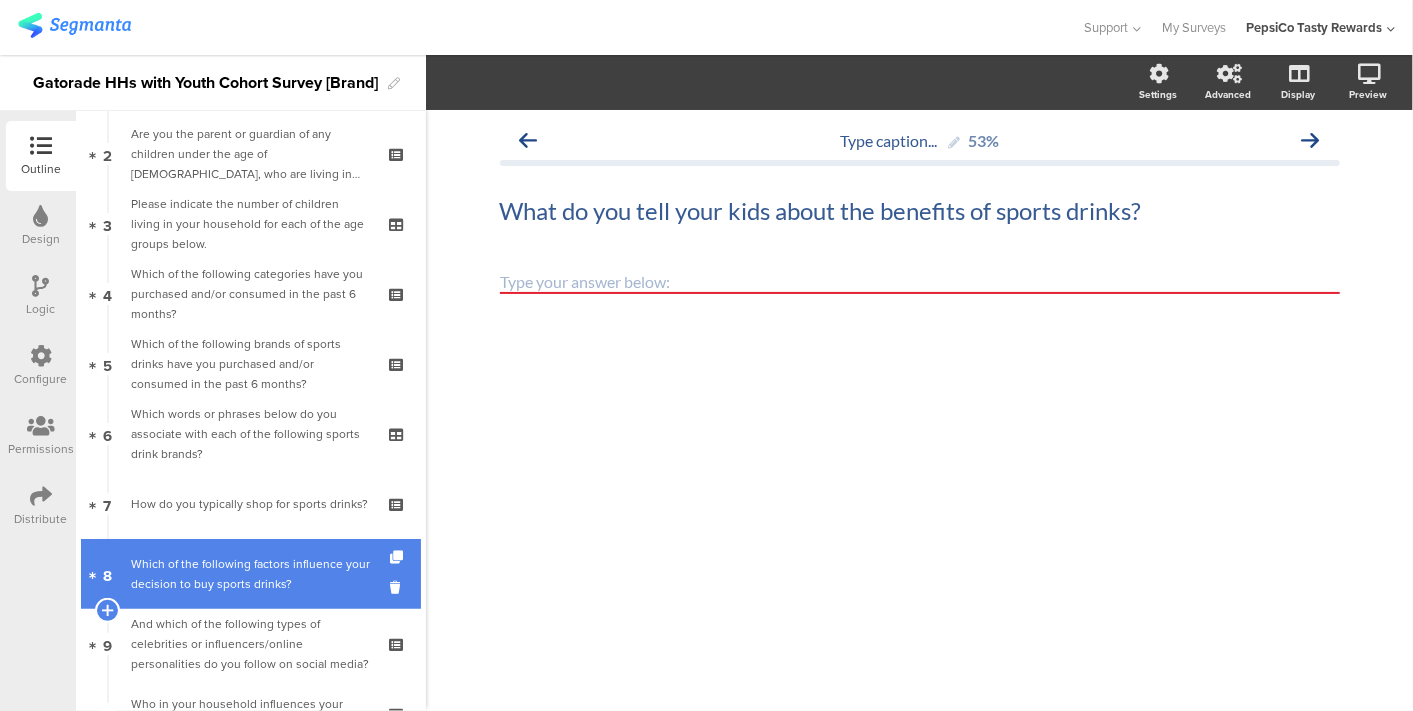 scroll, scrollTop: 0, scrollLeft: 0, axis: both 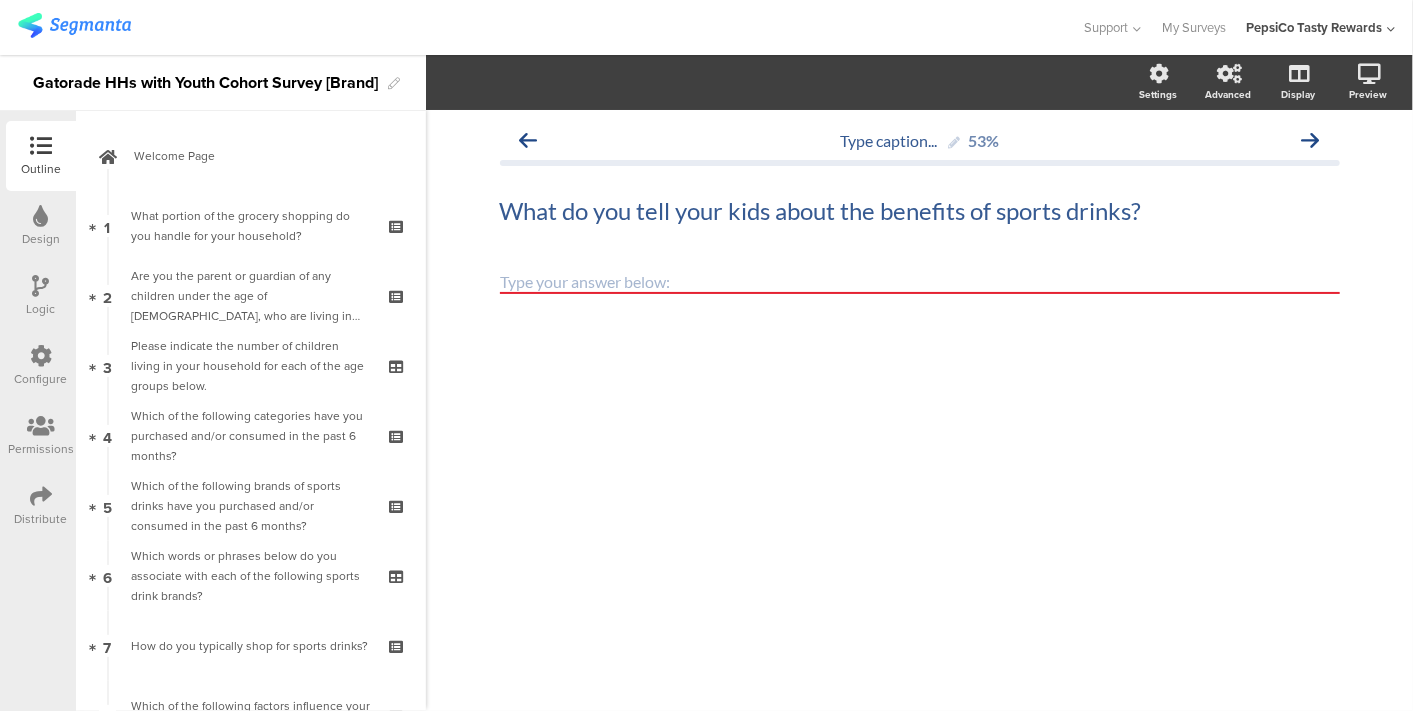 click at bounding box center (541, 27) 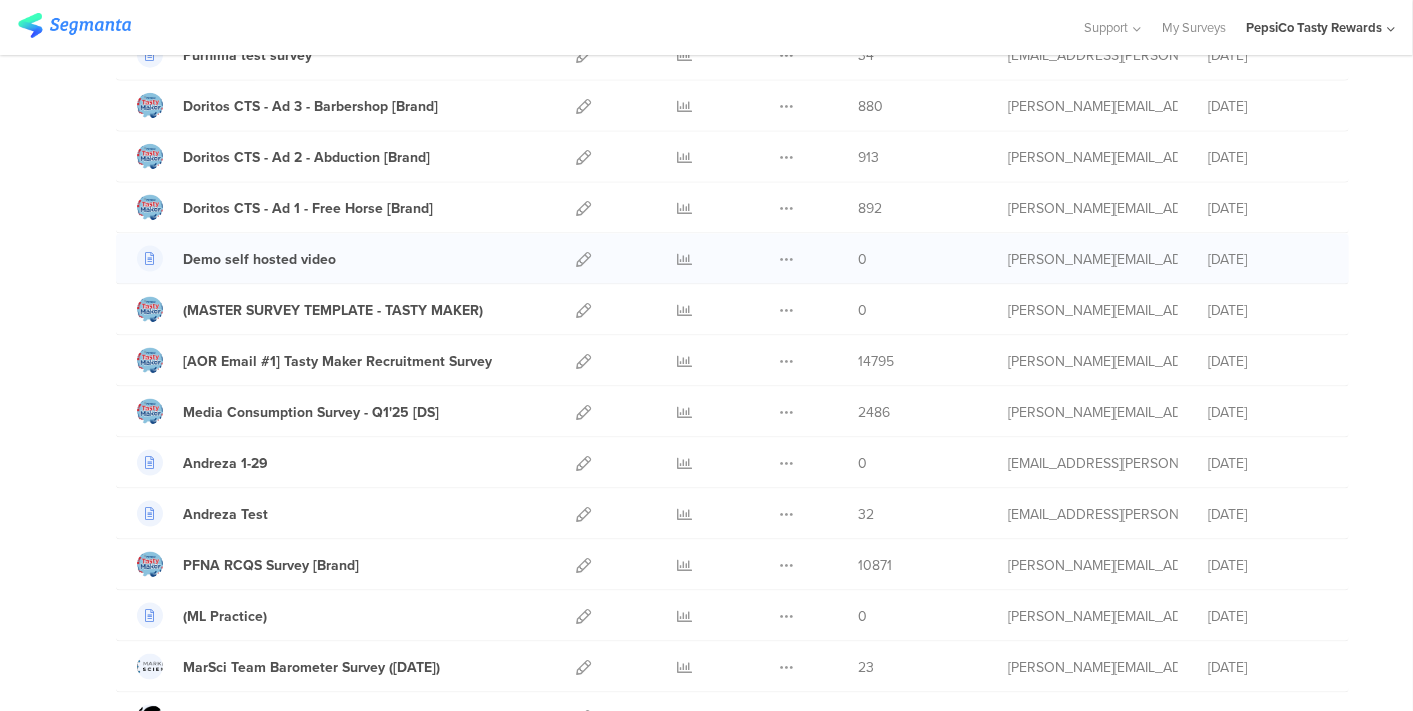 scroll, scrollTop: 1463, scrollLeft: 0, axis: vertical 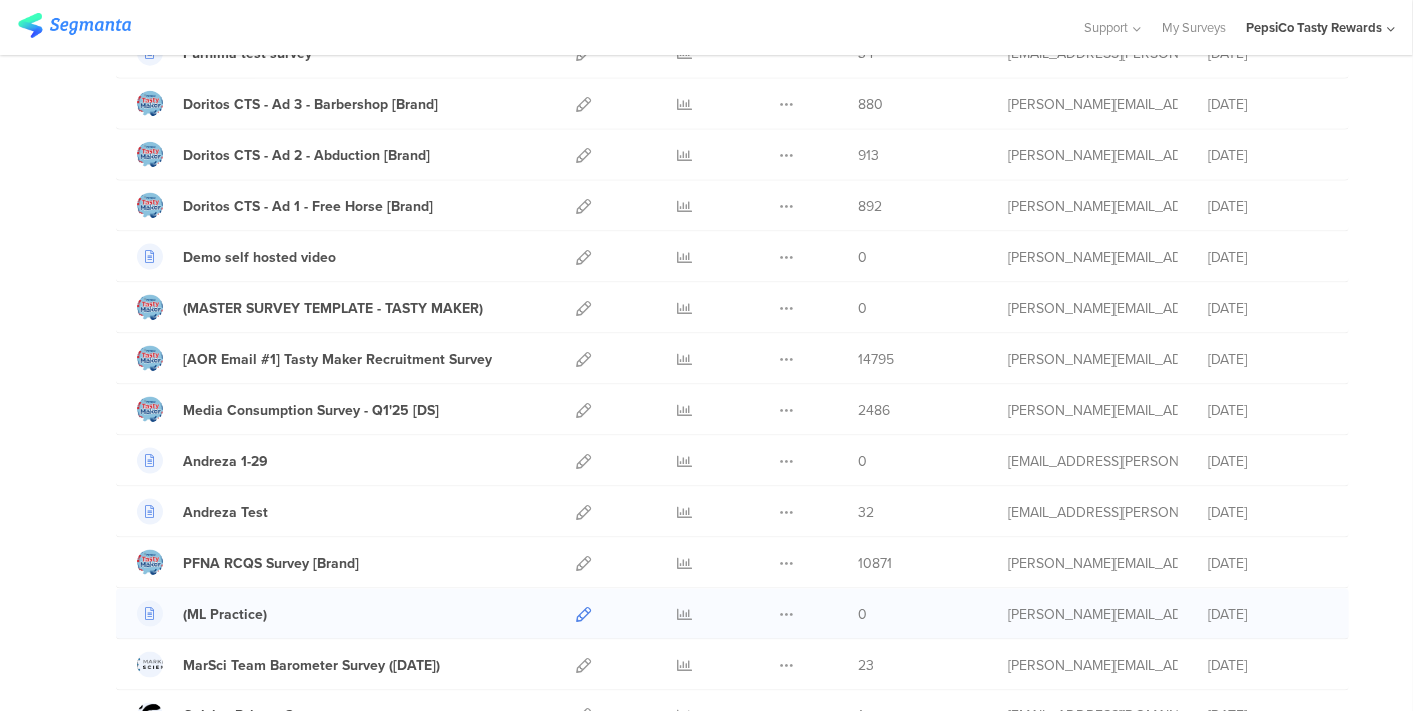 click at bounding box center [583, 614] 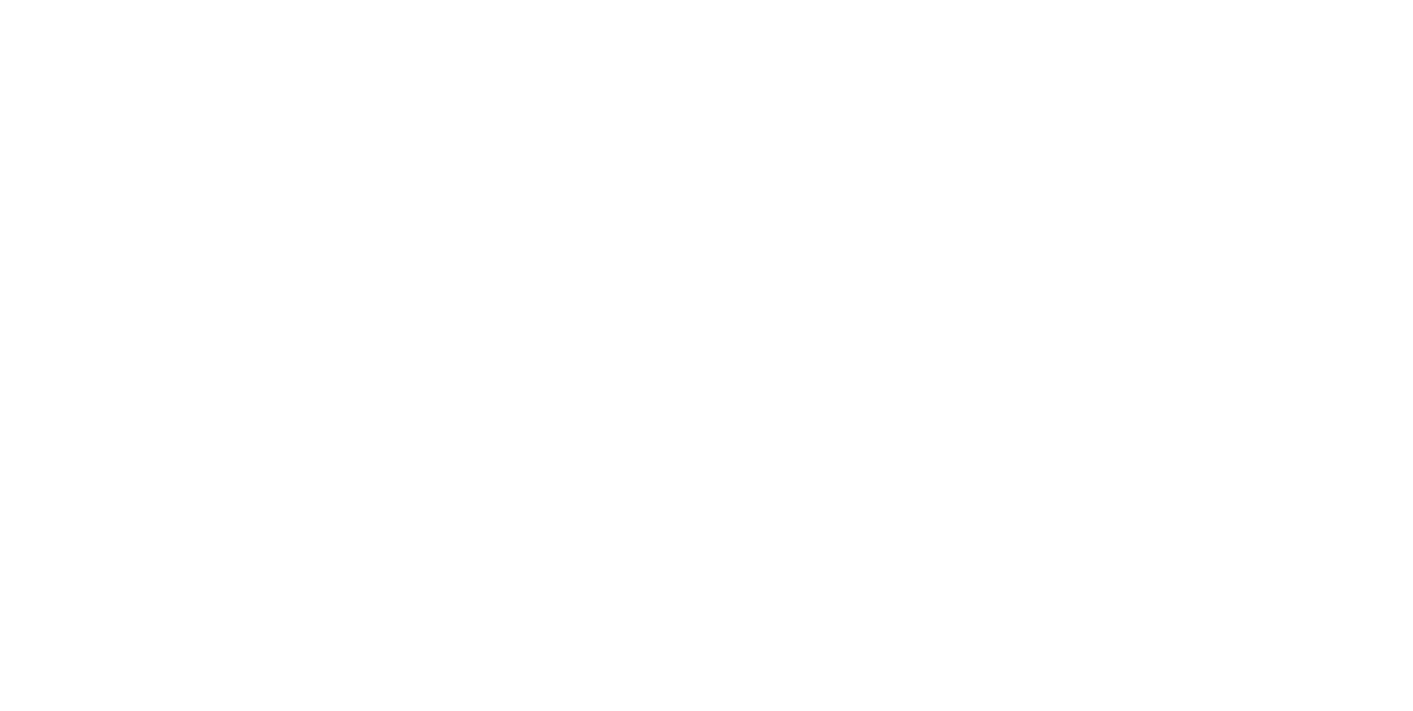 scroll, scrollTop: 0, scrollLeft: 0, axis: both 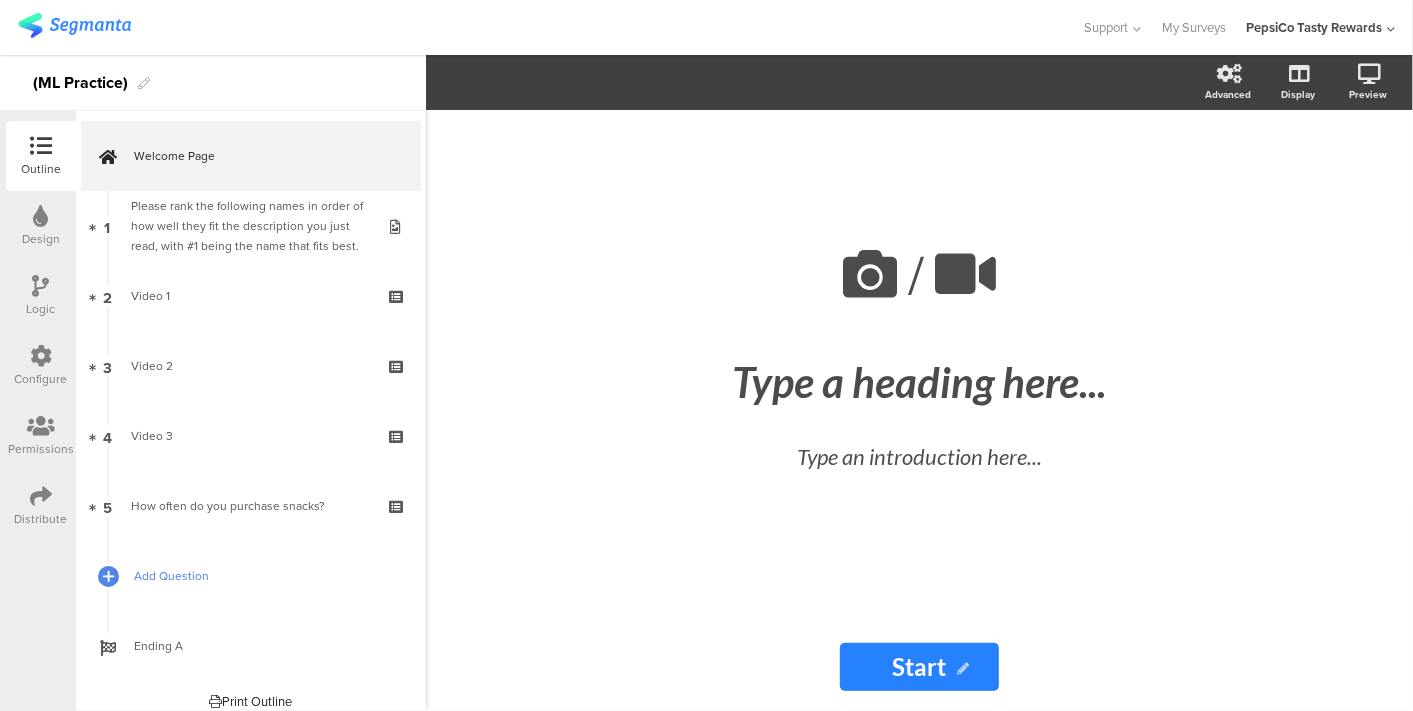 click on "Add Question" at bounding box center (251, 576) 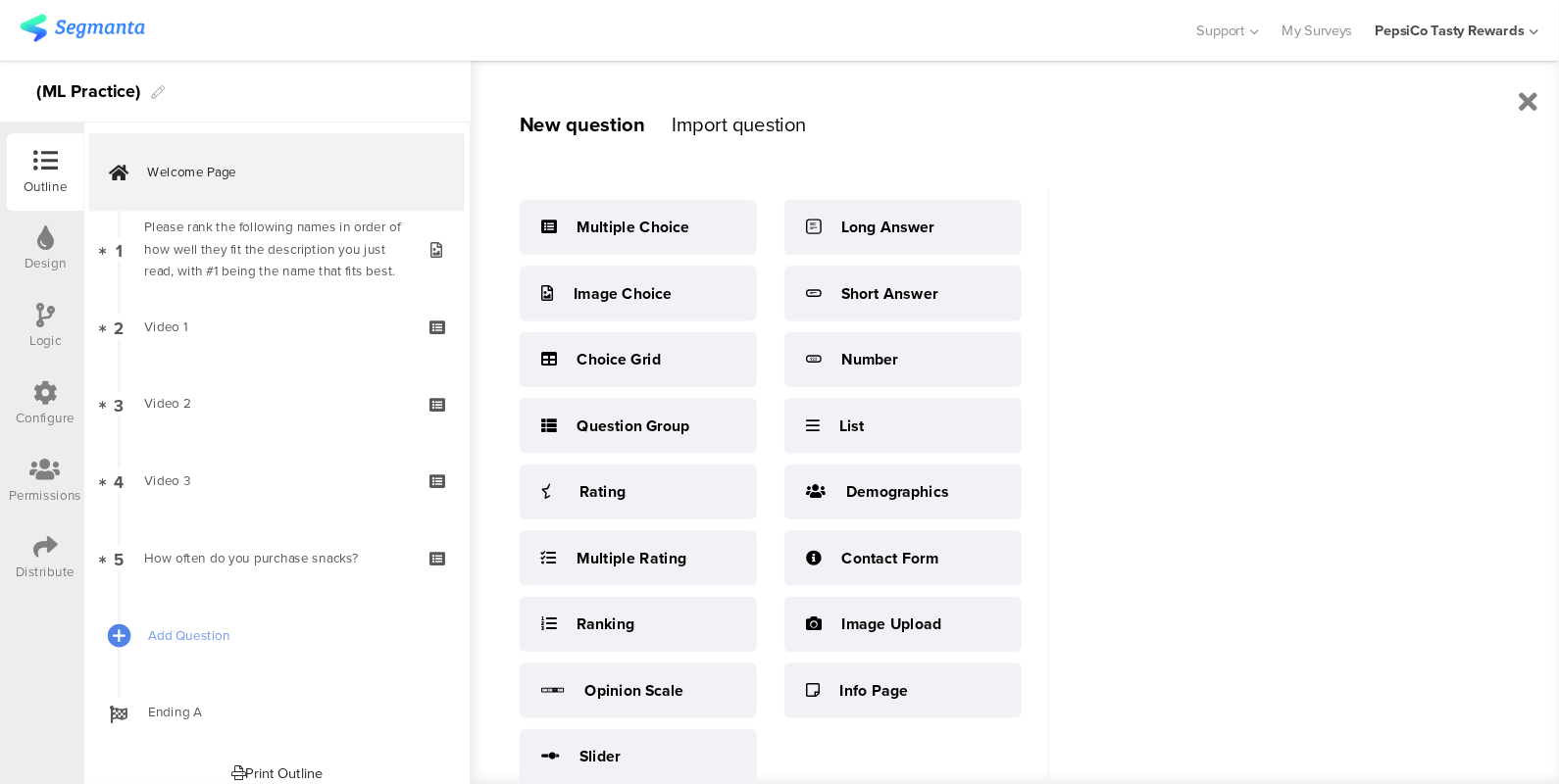 scroll, scrollTop: 16, scrollLeft: 0, axis: vertical 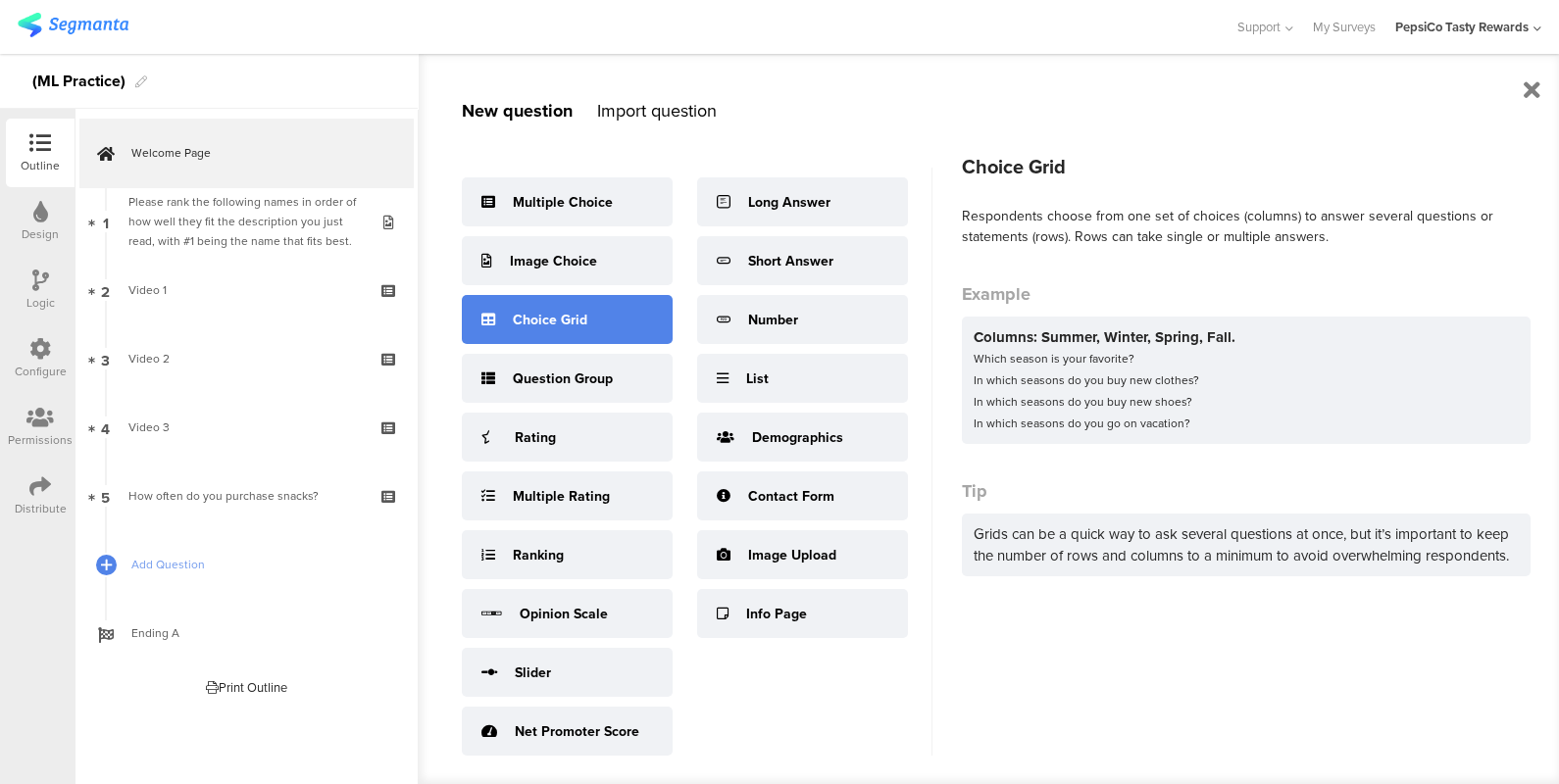 click on "Choice Grid" at bounding box center [567, 319] 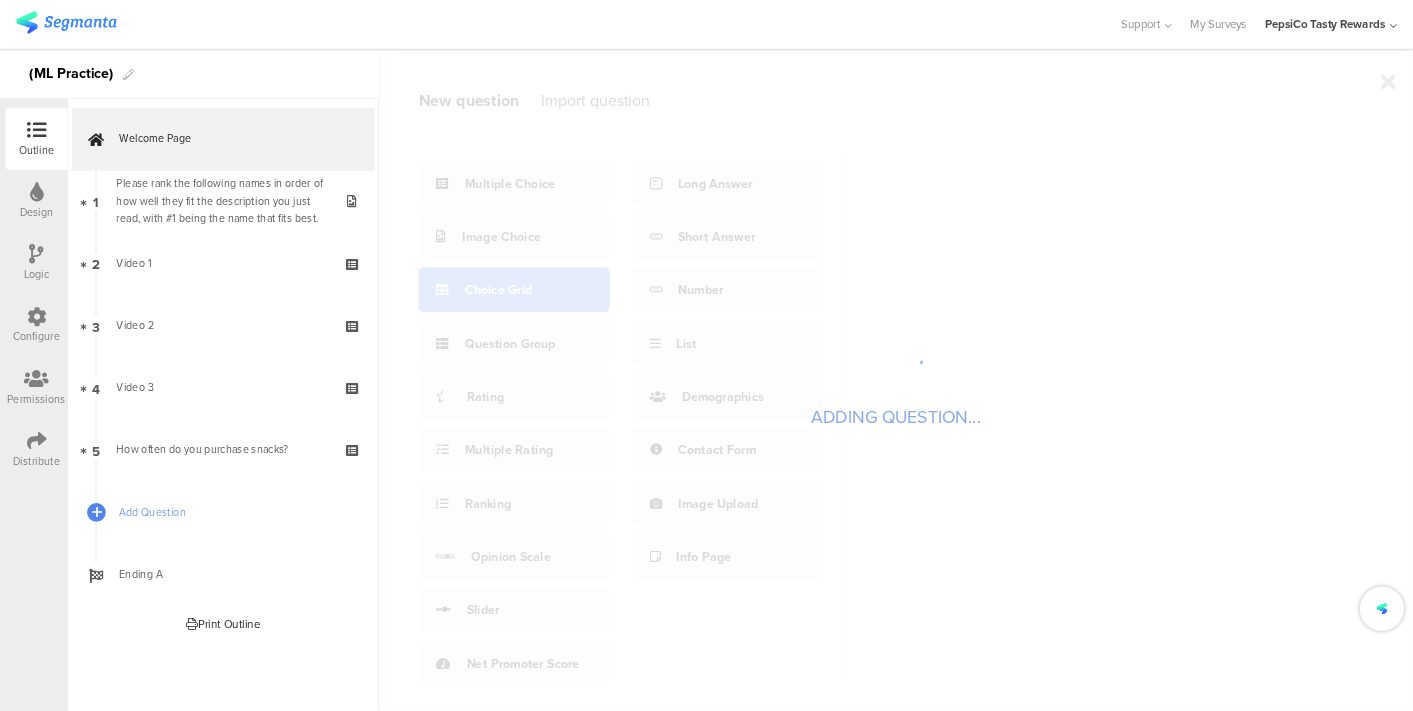 scroll, scrollTop: 0, scrollLeft: 0, axis: both 